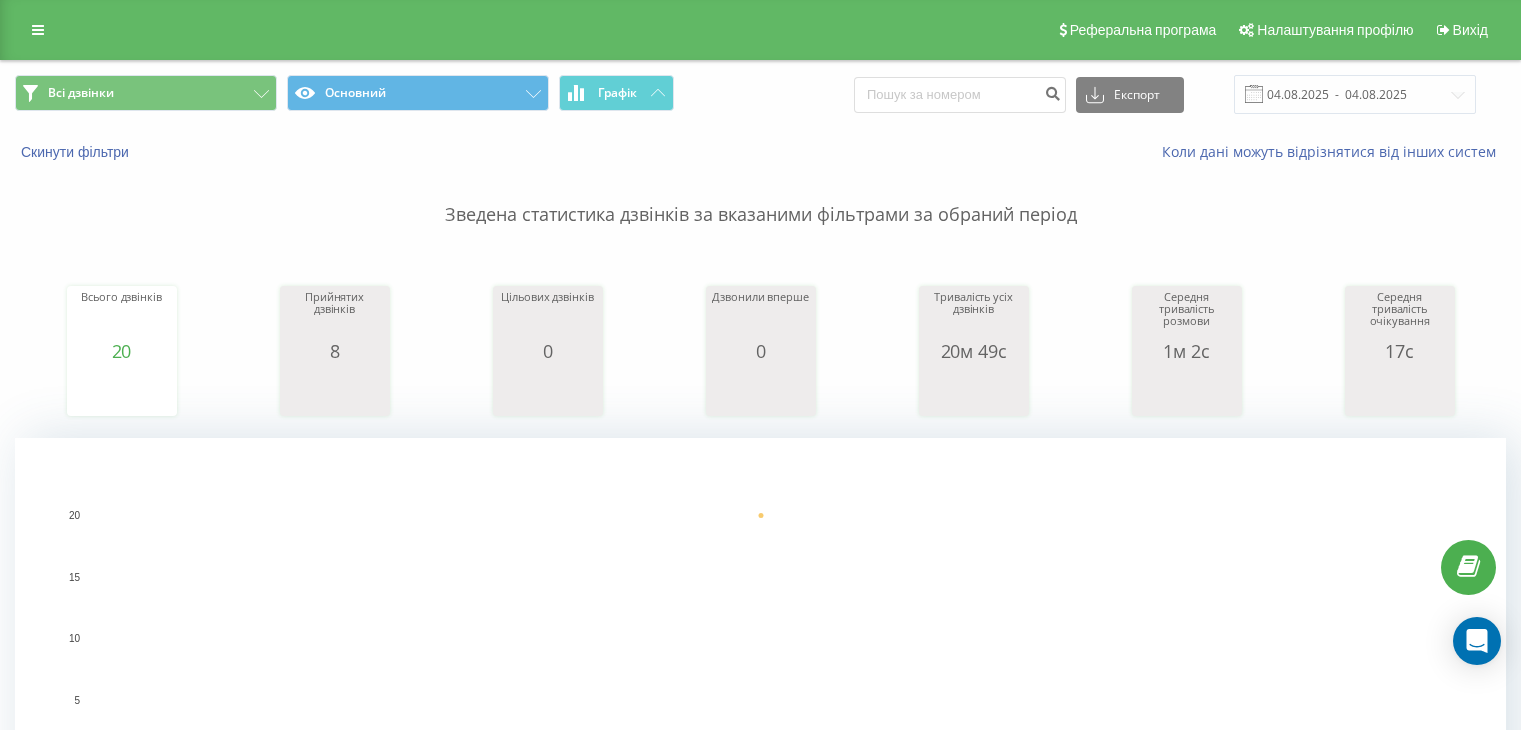 scroll, scrollTop: 0, scrollLeft: 0, axis: both 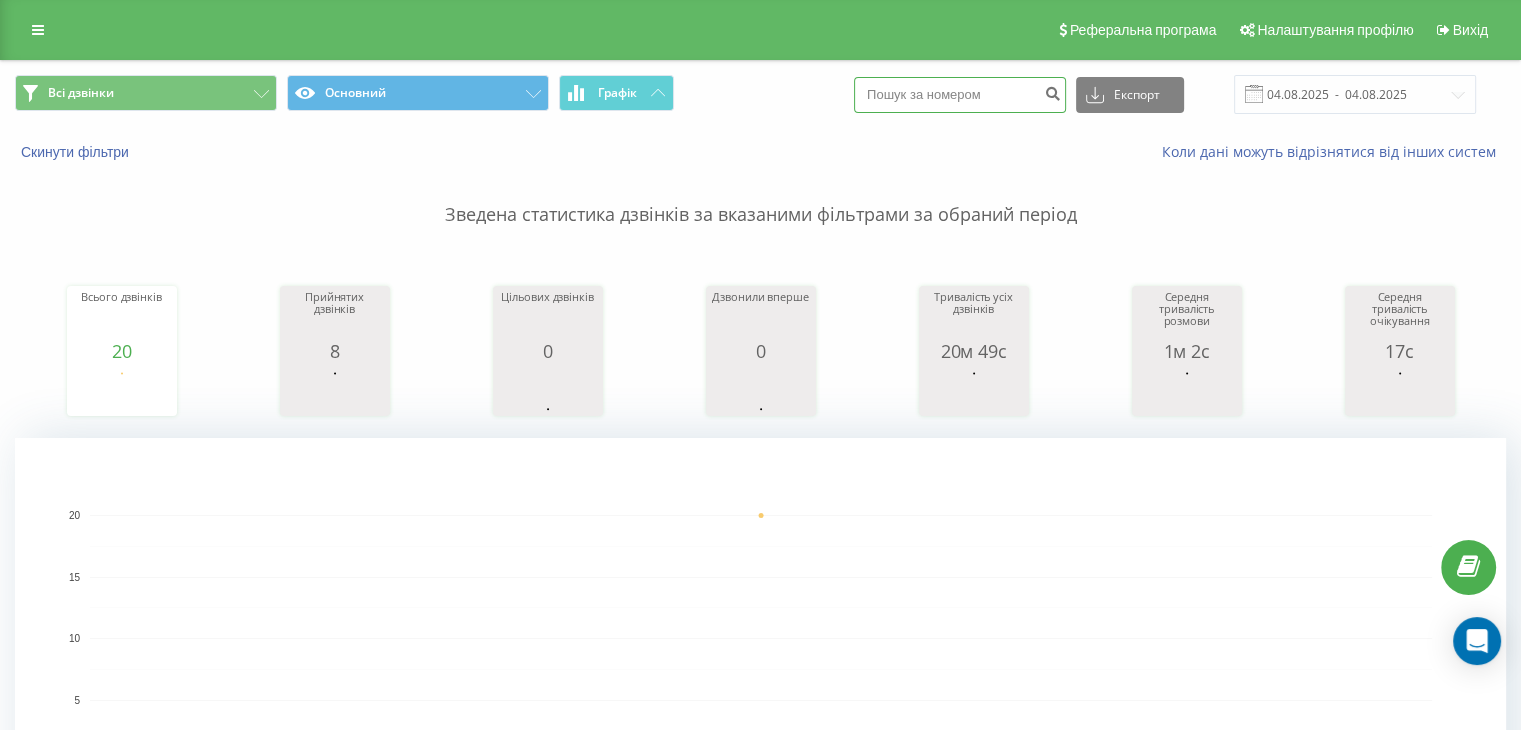 click at bounding box center [960, 95] 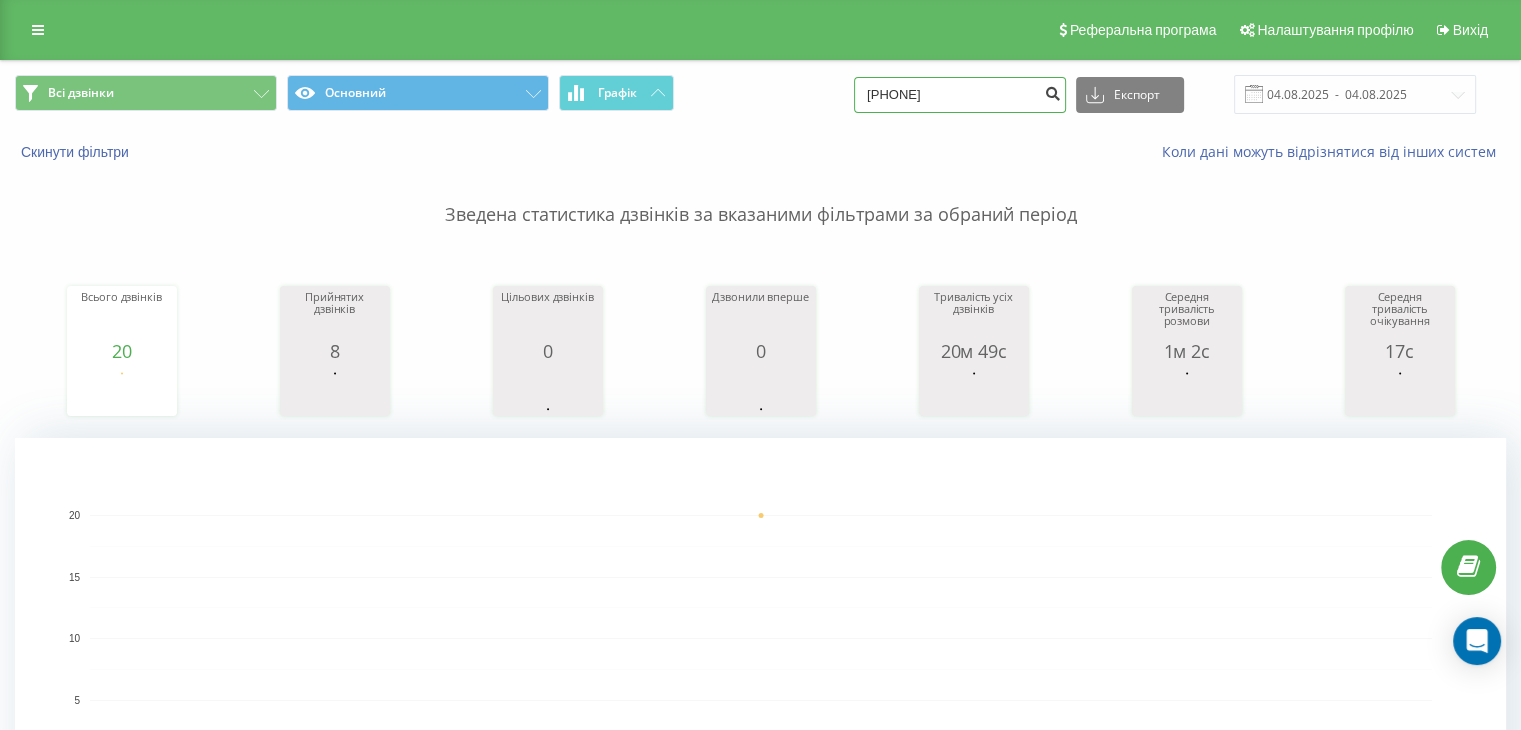 type on "[PHONE]" 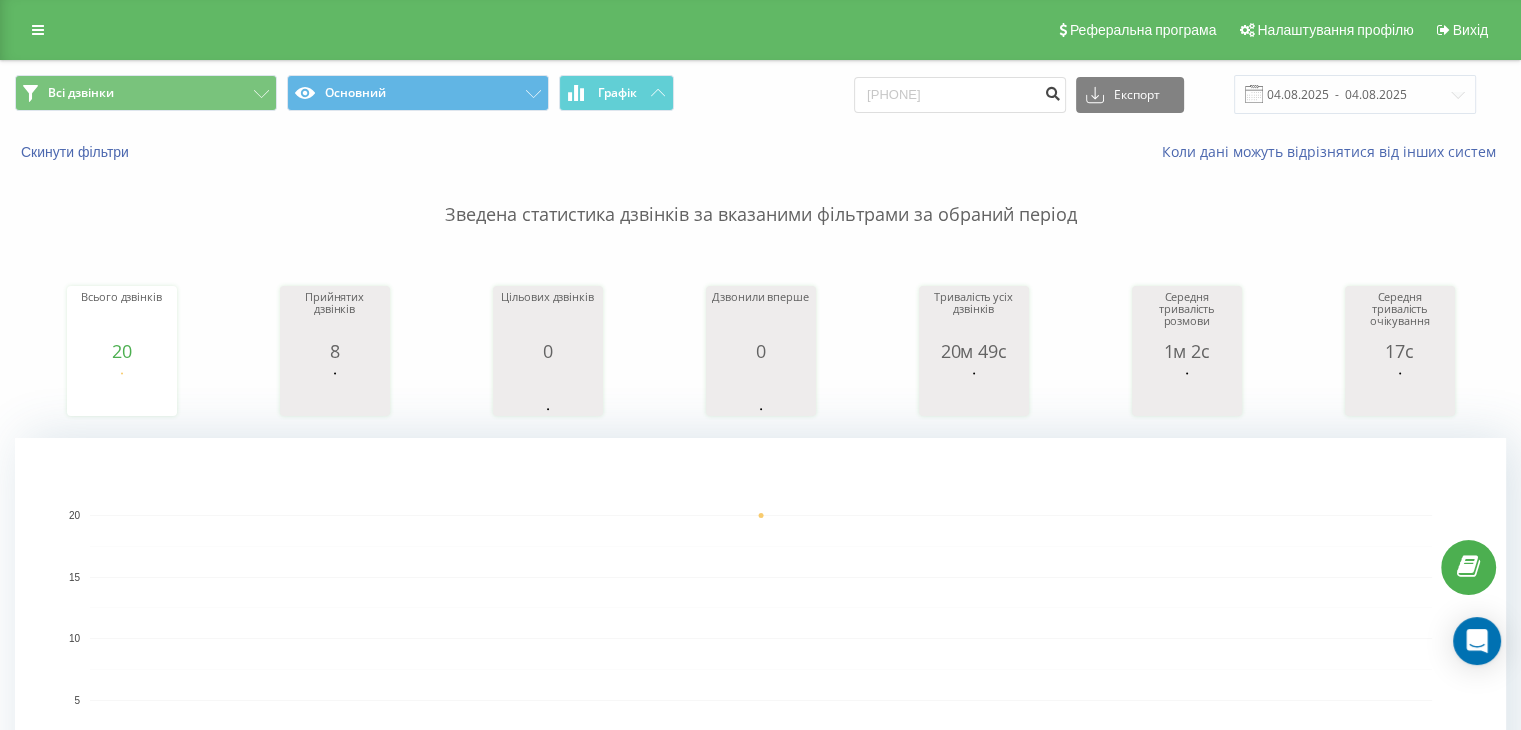 click at bounding box center (1052, 95) 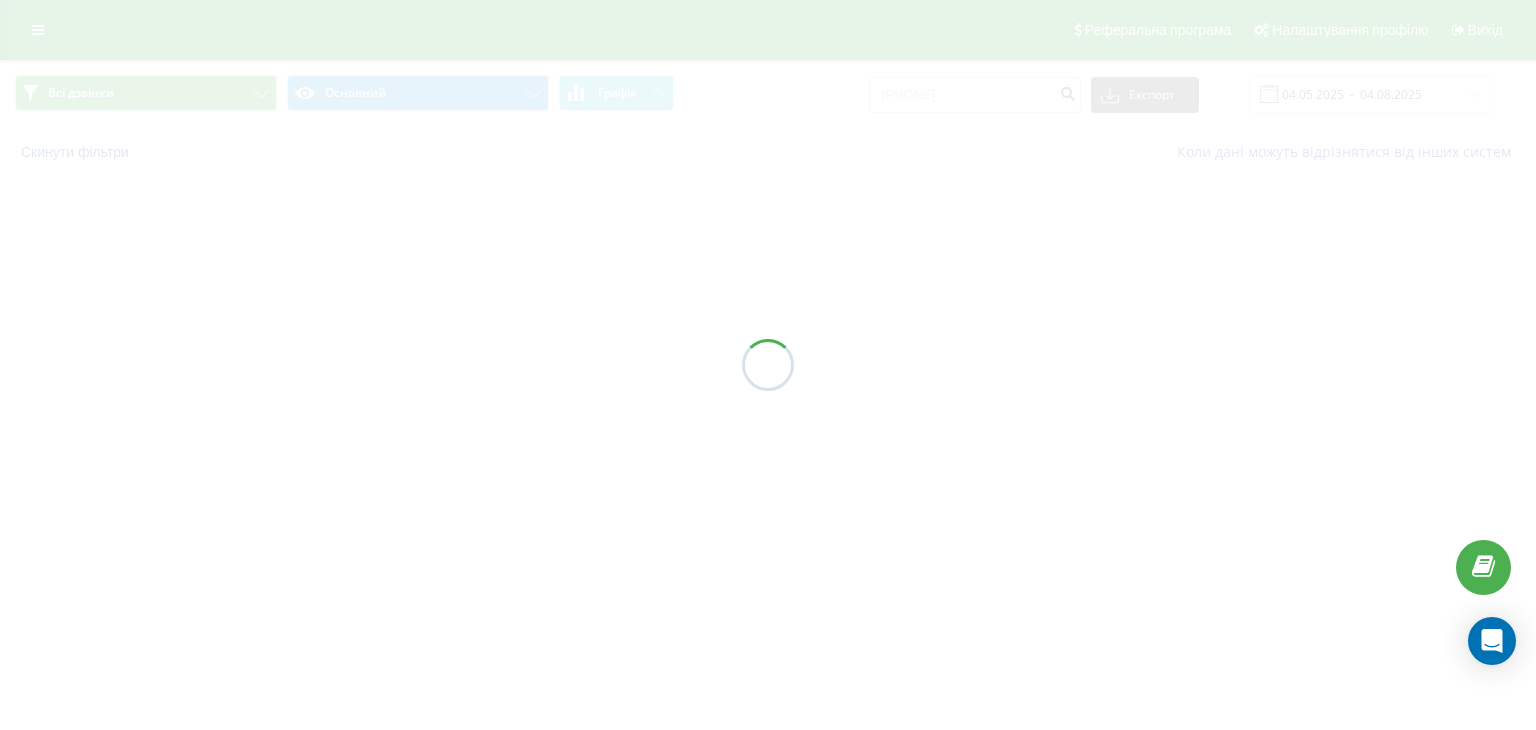 scroll, scrollTop: 0, scrollLeft: 0, axis: both 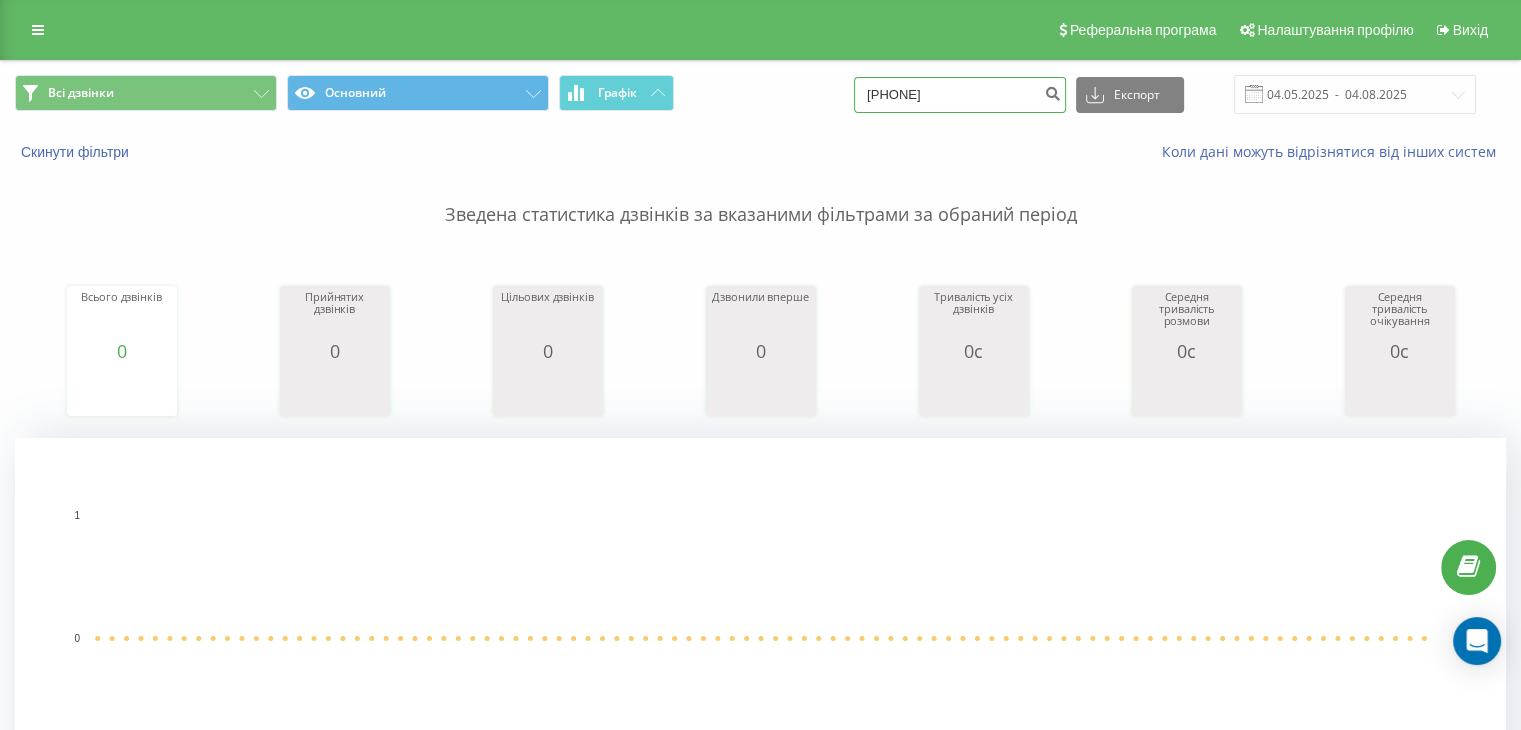 drag, startPoint x: 1003, startPoint y: 97, endPoint x: 762, endPoint y: 89, distance: 241.13274 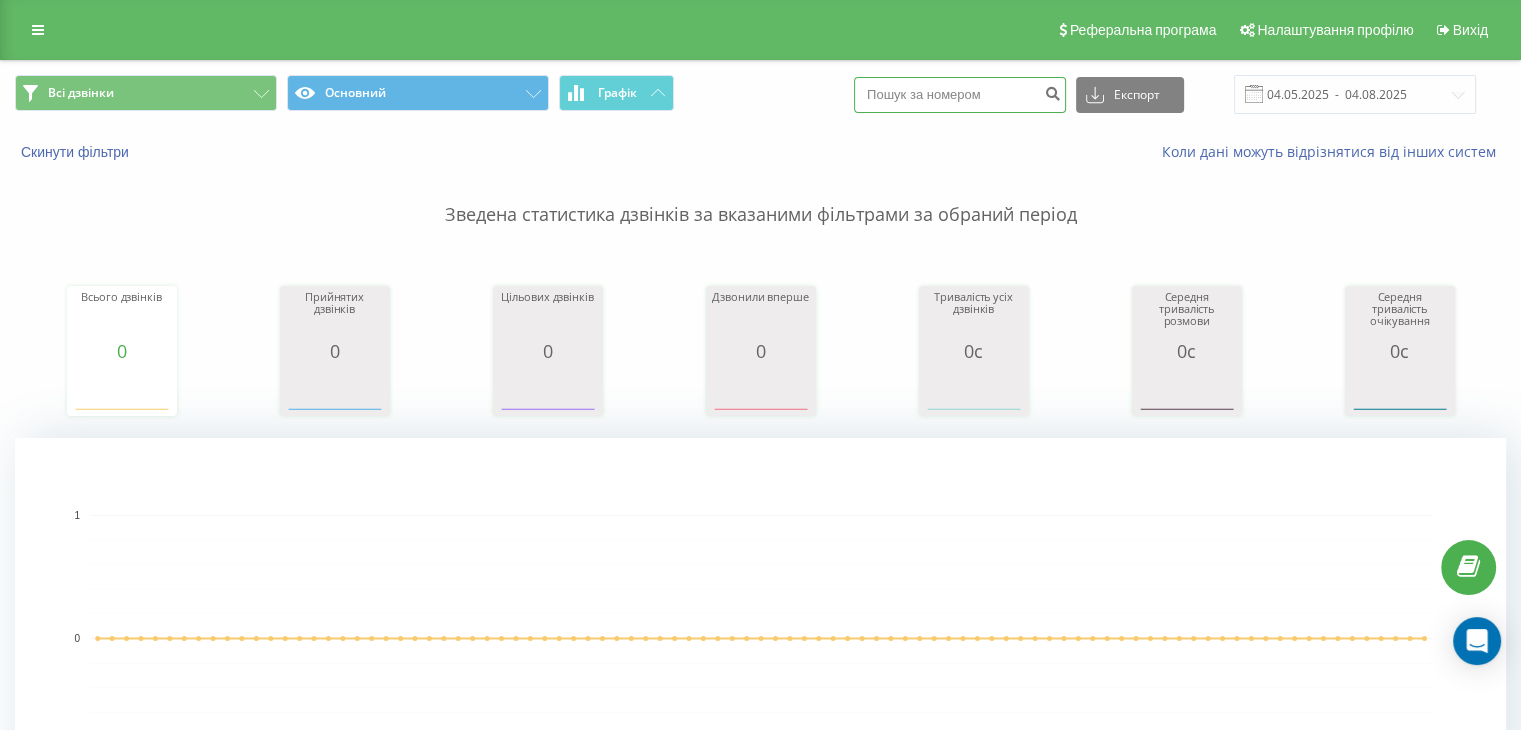 paste on "380673136287" 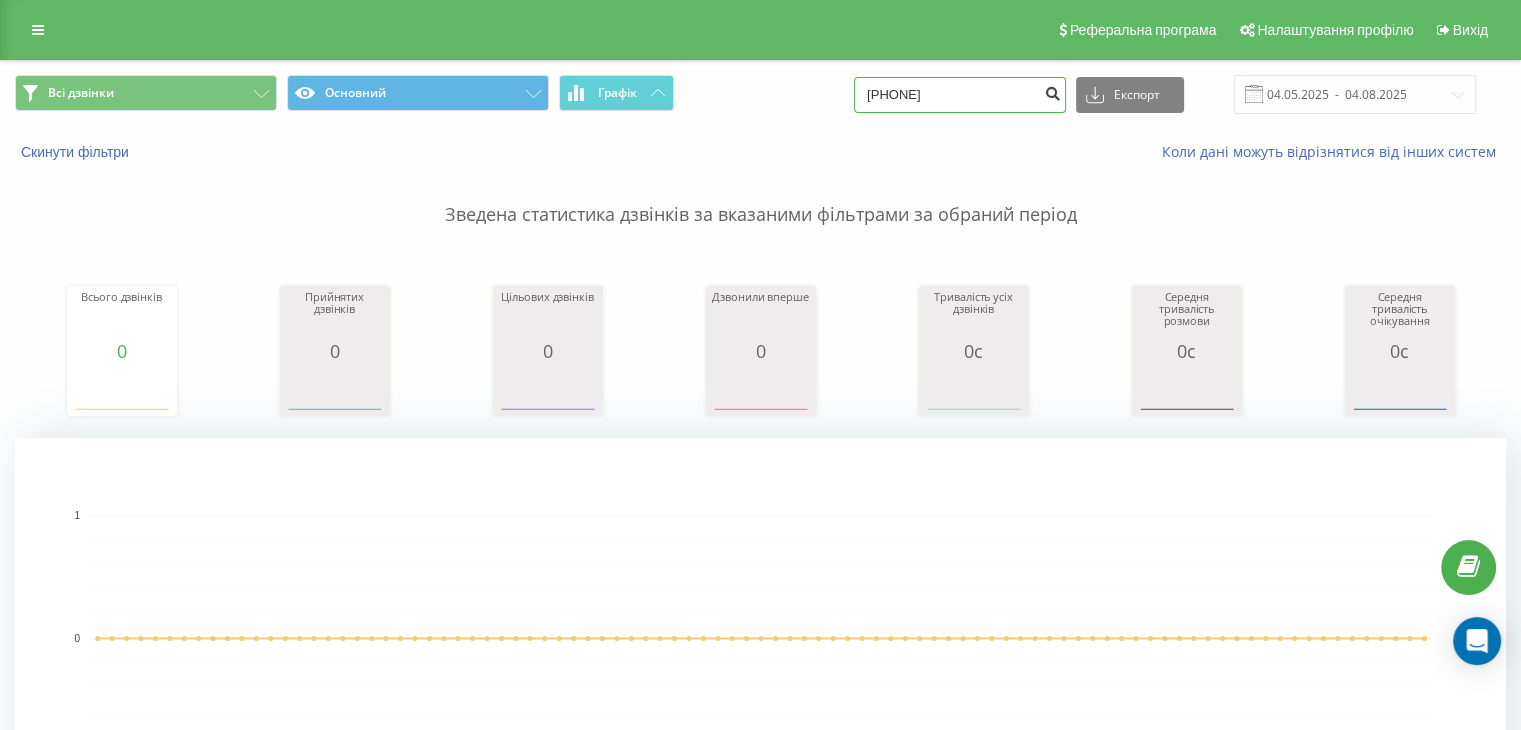 type on "380673136287" 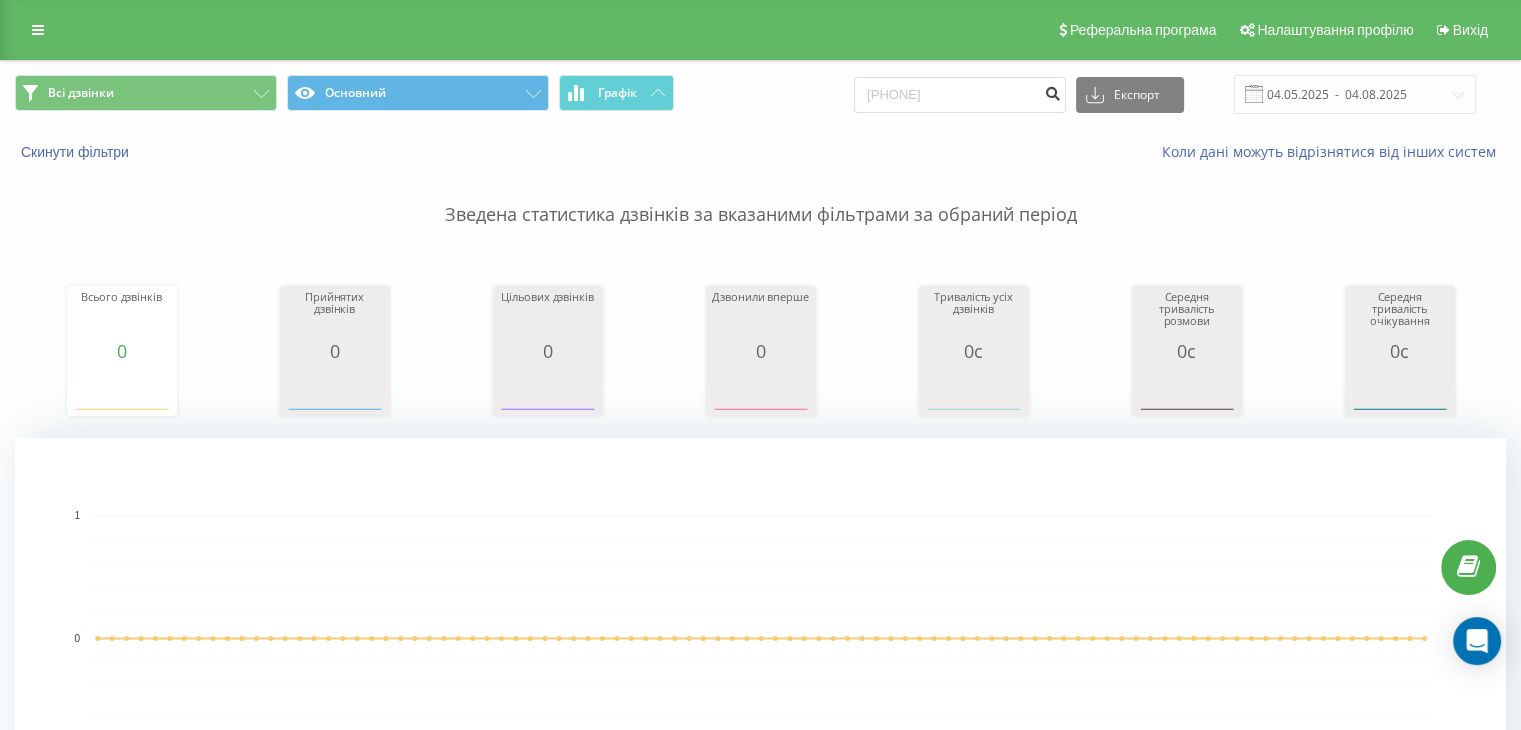 click at bounding box center [1052, 91] 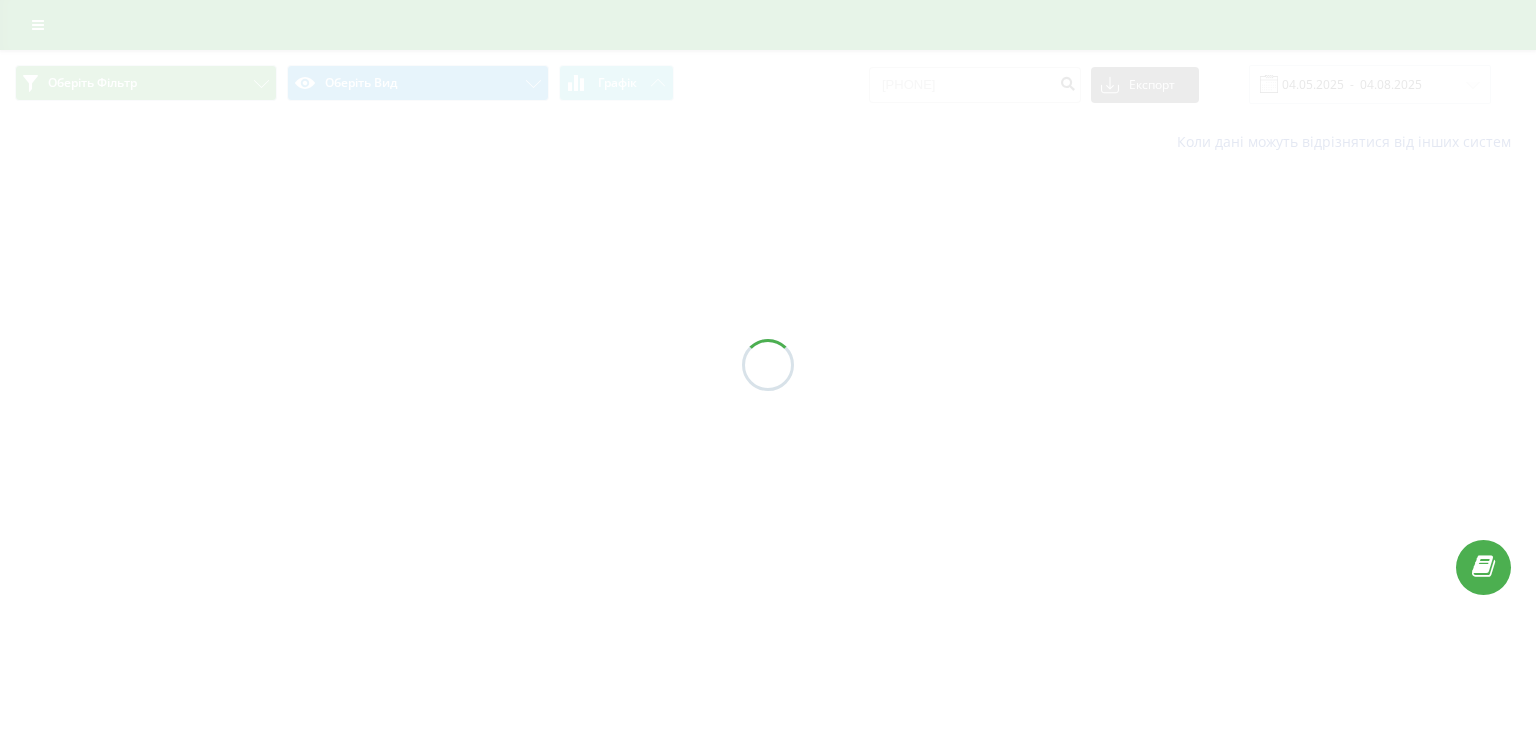 scroll, scrollTop: 0, scrollLeft: 0, axis: both 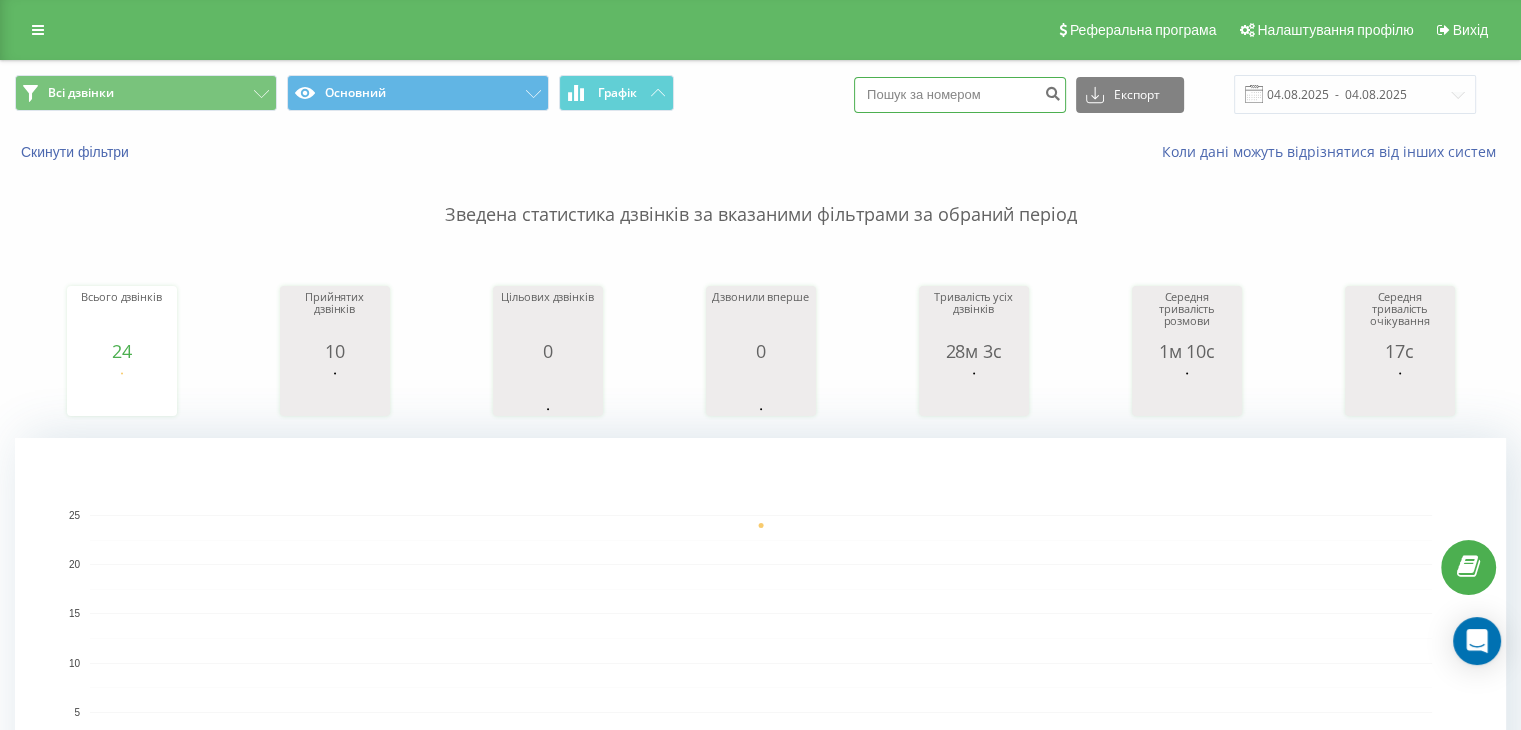 click at bounding box center (960, 95) 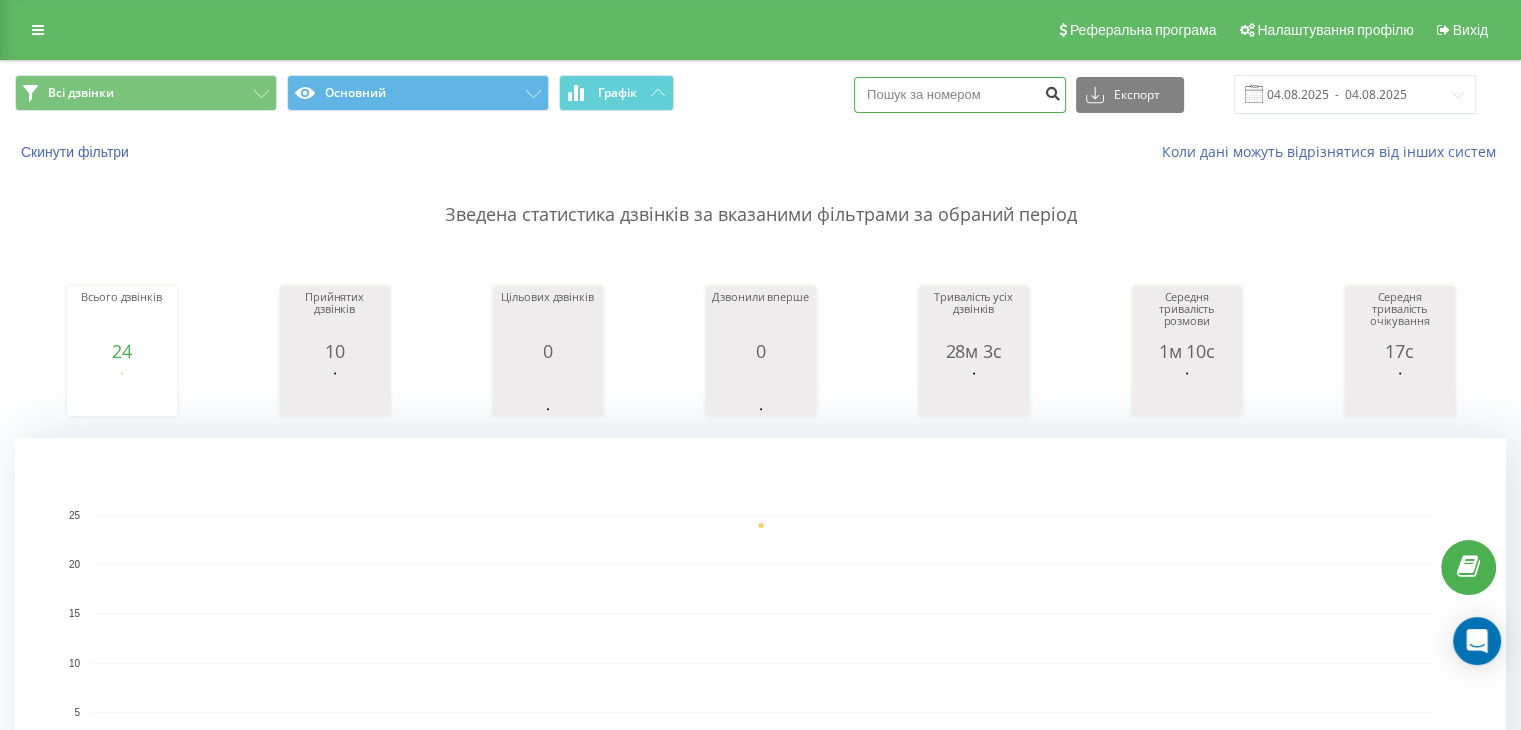 paste on "[PHONE]" 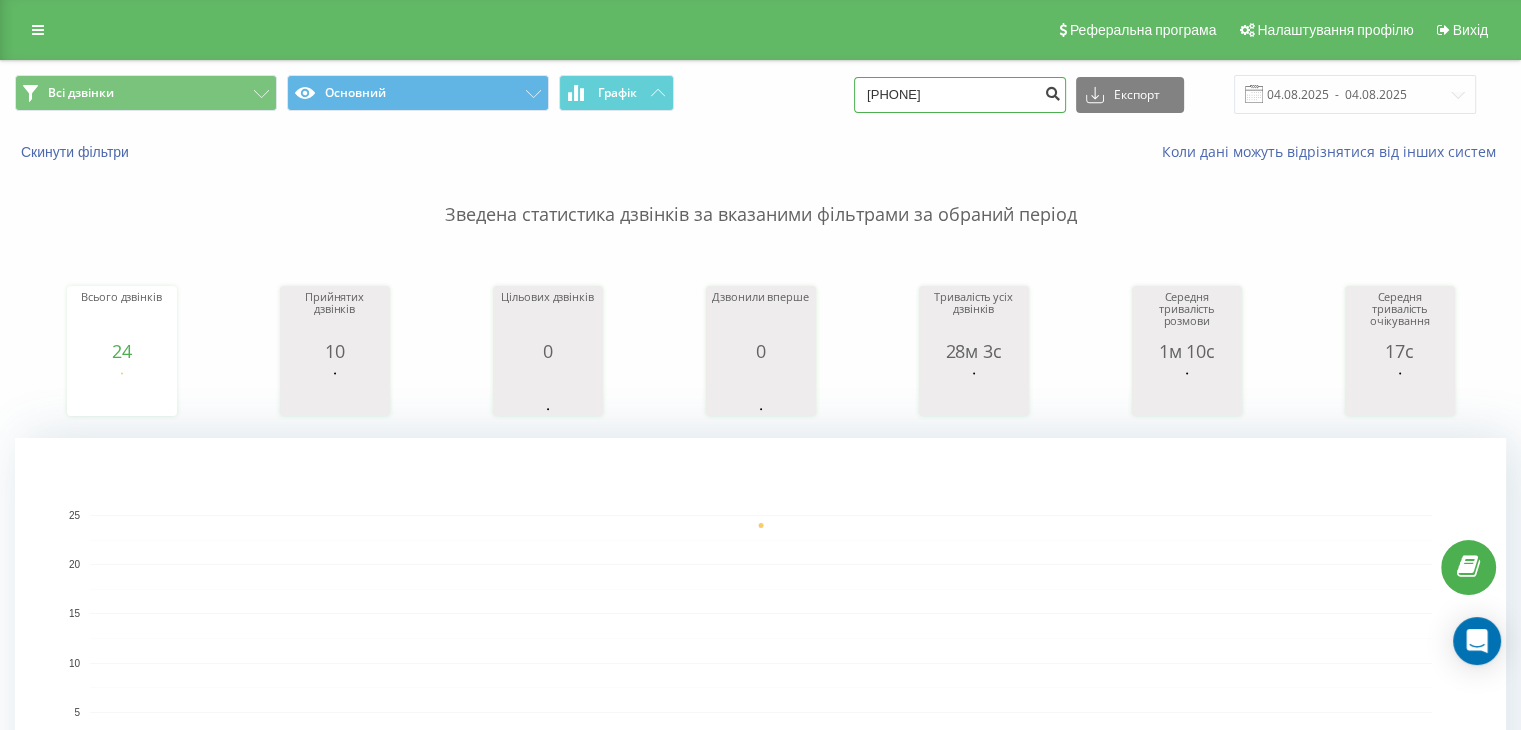 type on "[PHONE]" 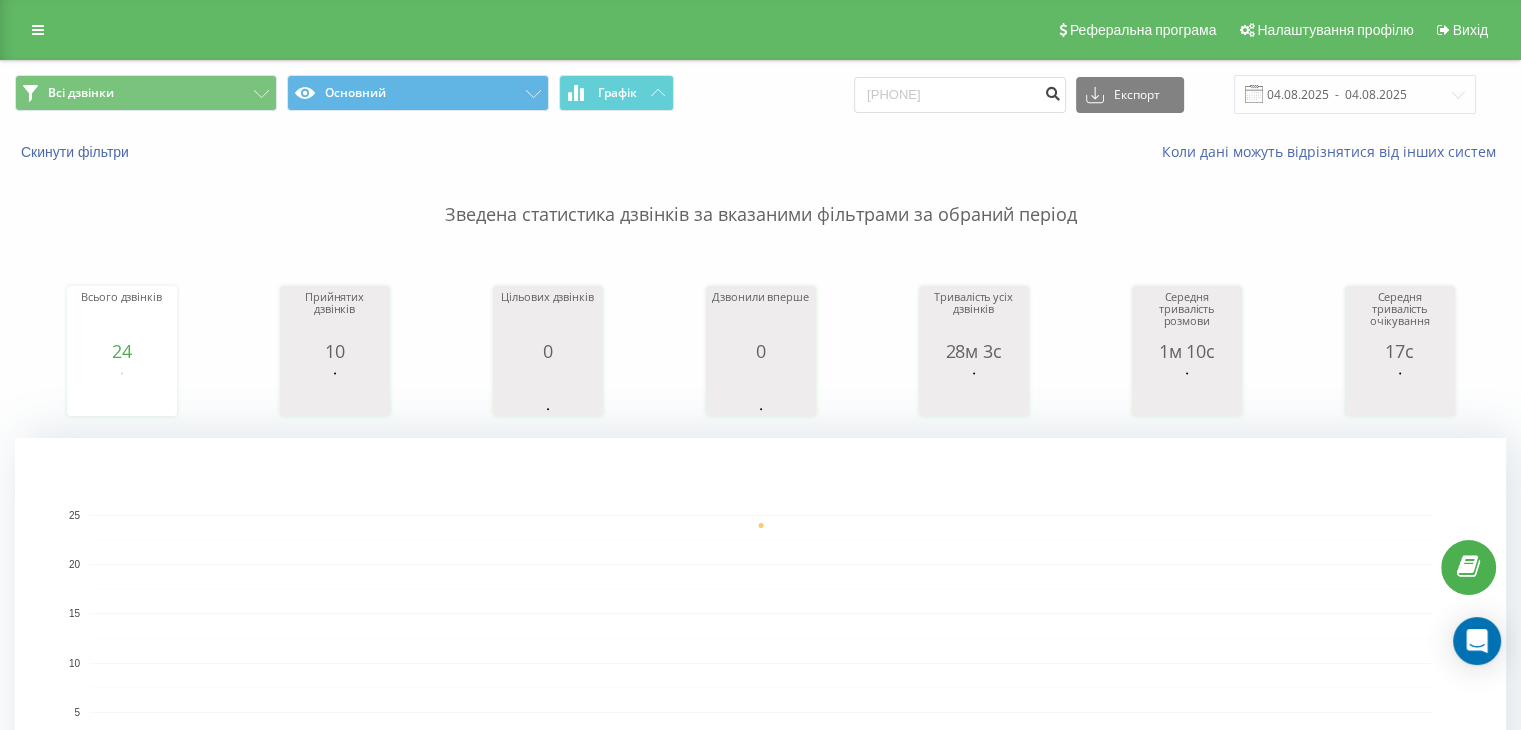 click at bounding box center (1052, 91) 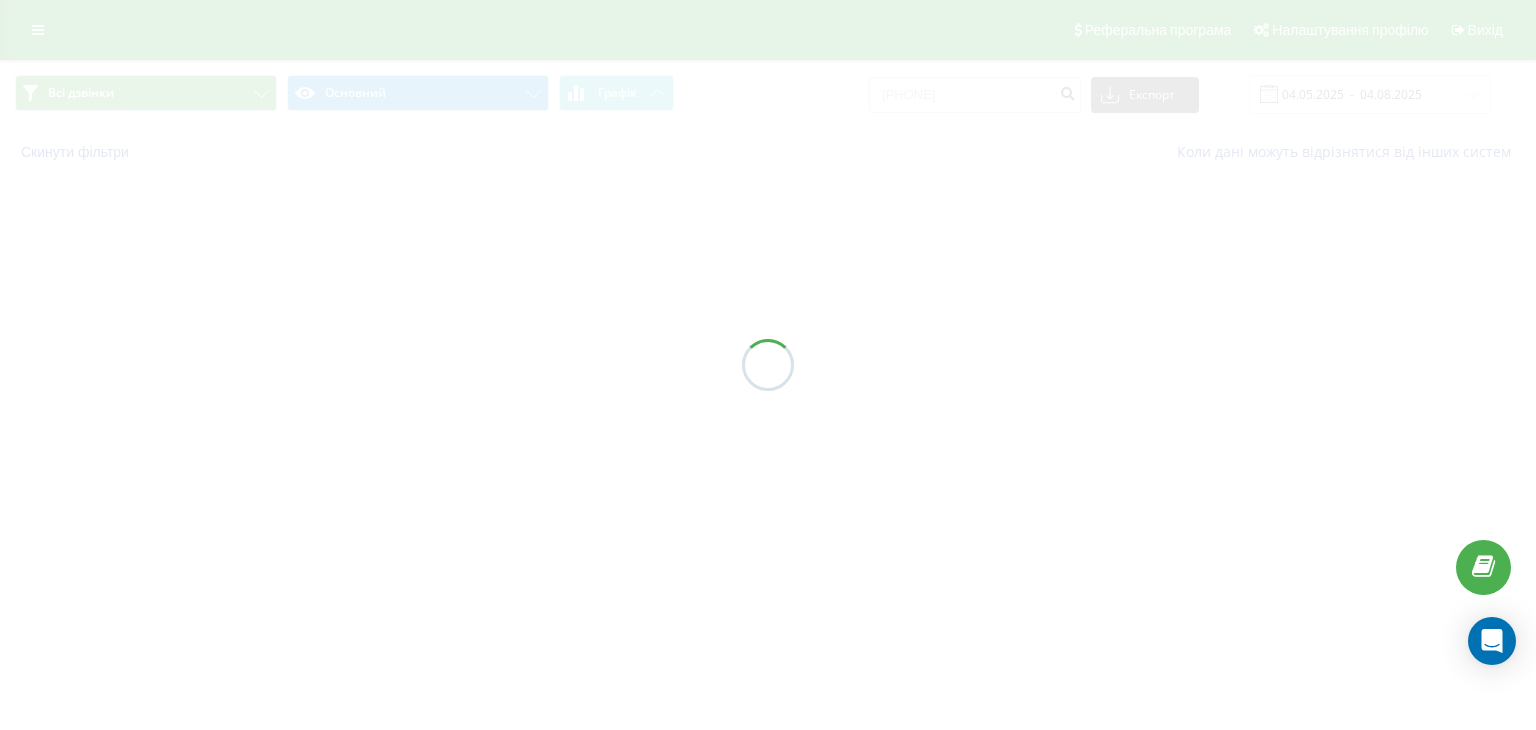 scroll, scrollTop: 0, scrollLeft: 0, axis: both 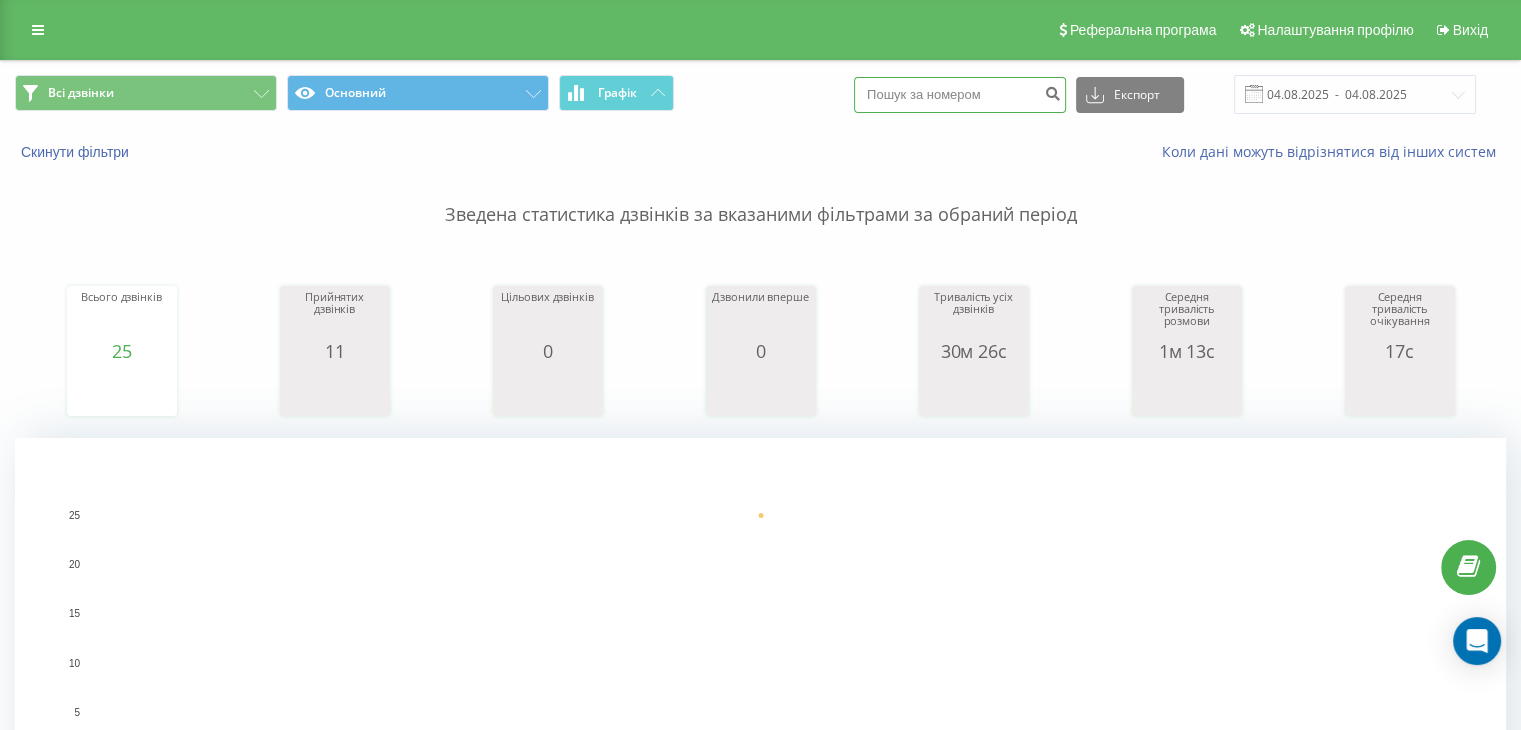 click at bounding box center (960, 95) 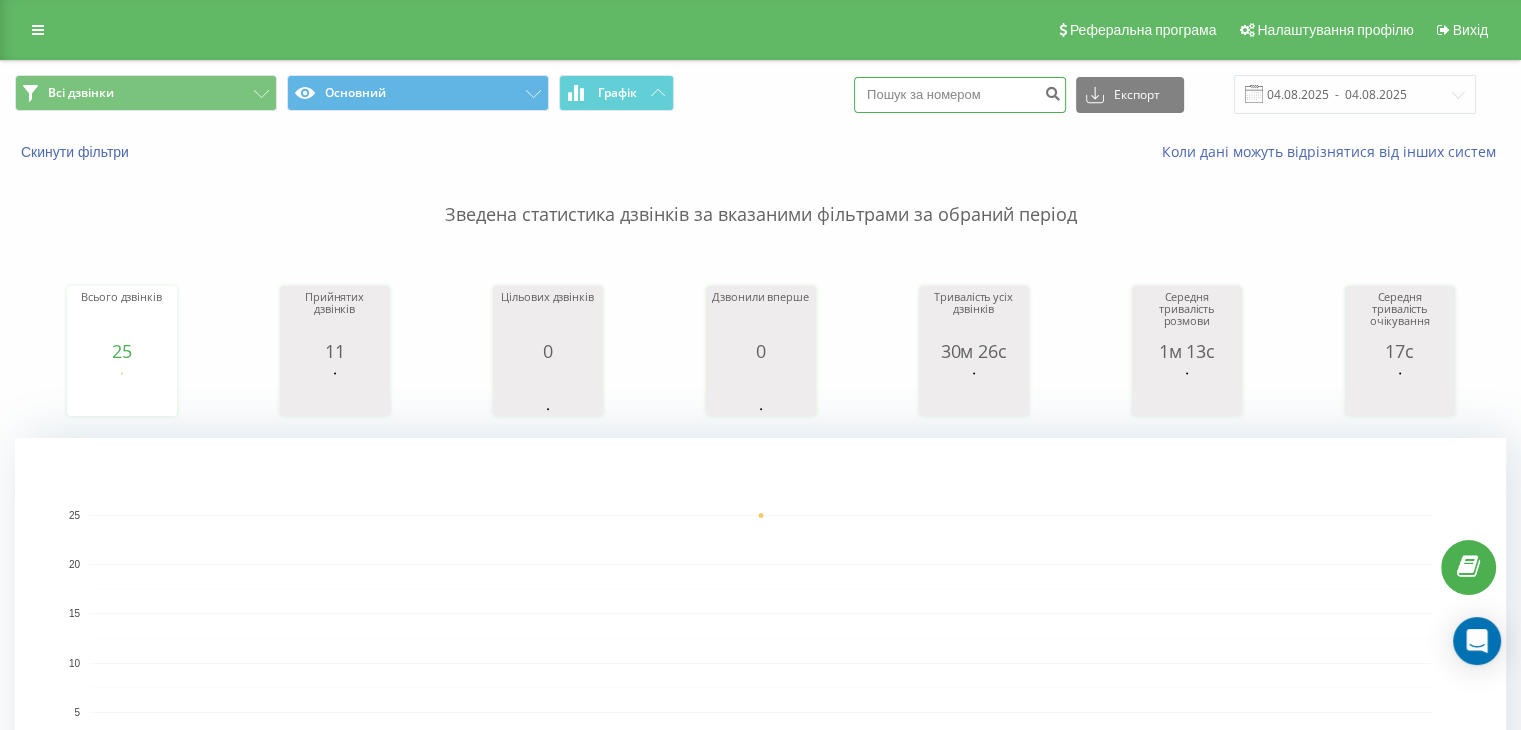 paste on "[PHONE]" 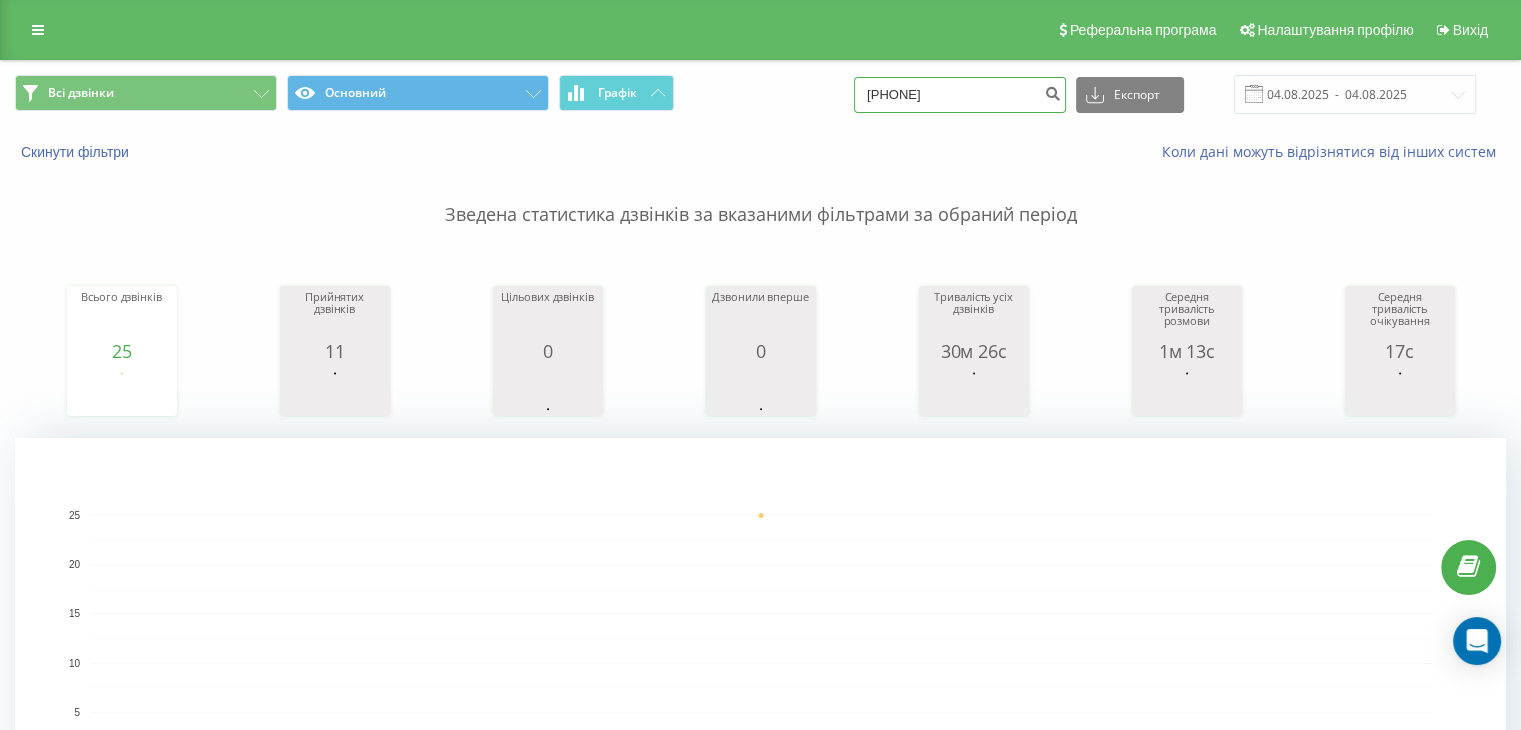 click on "0979797577" at bounding box center (960, 95) 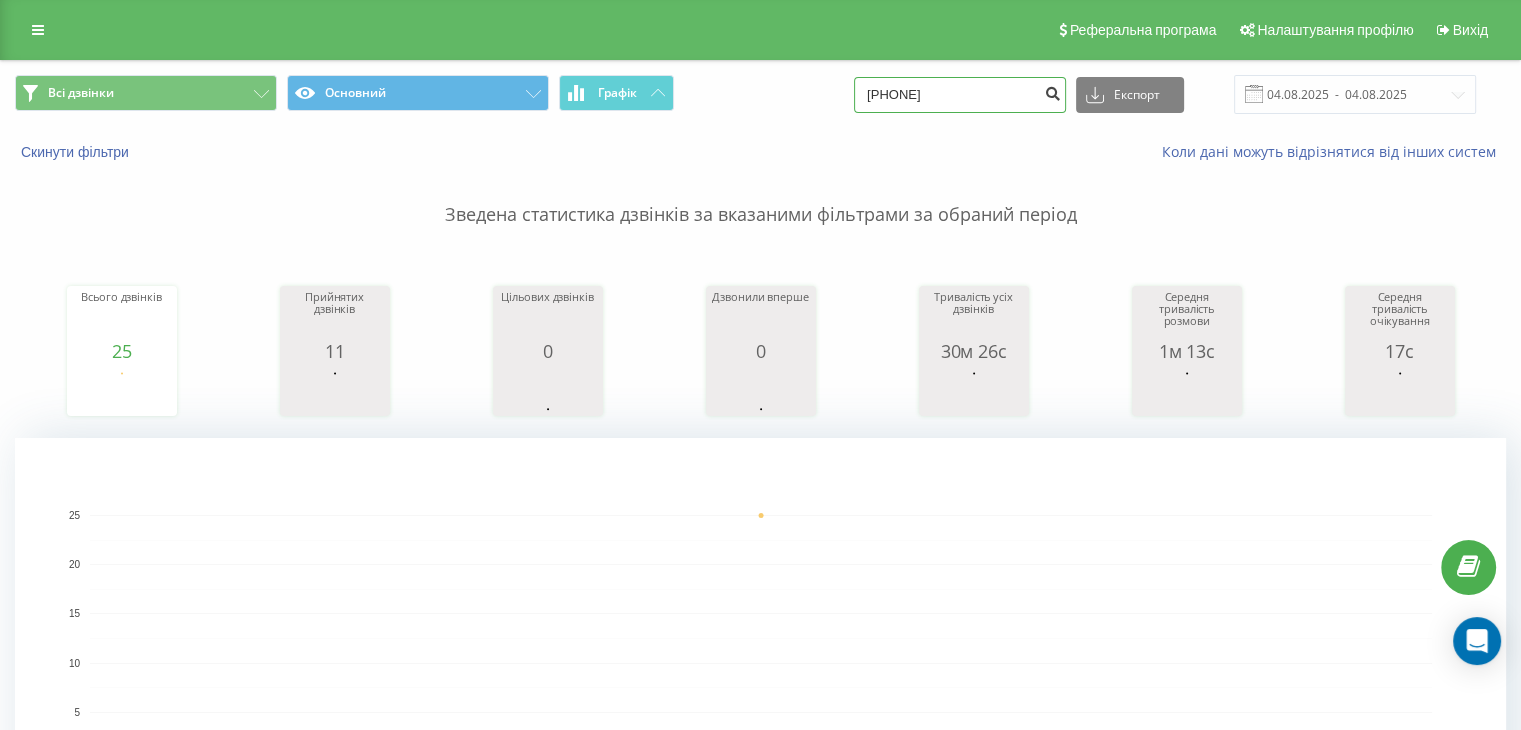 type on "380979797577" 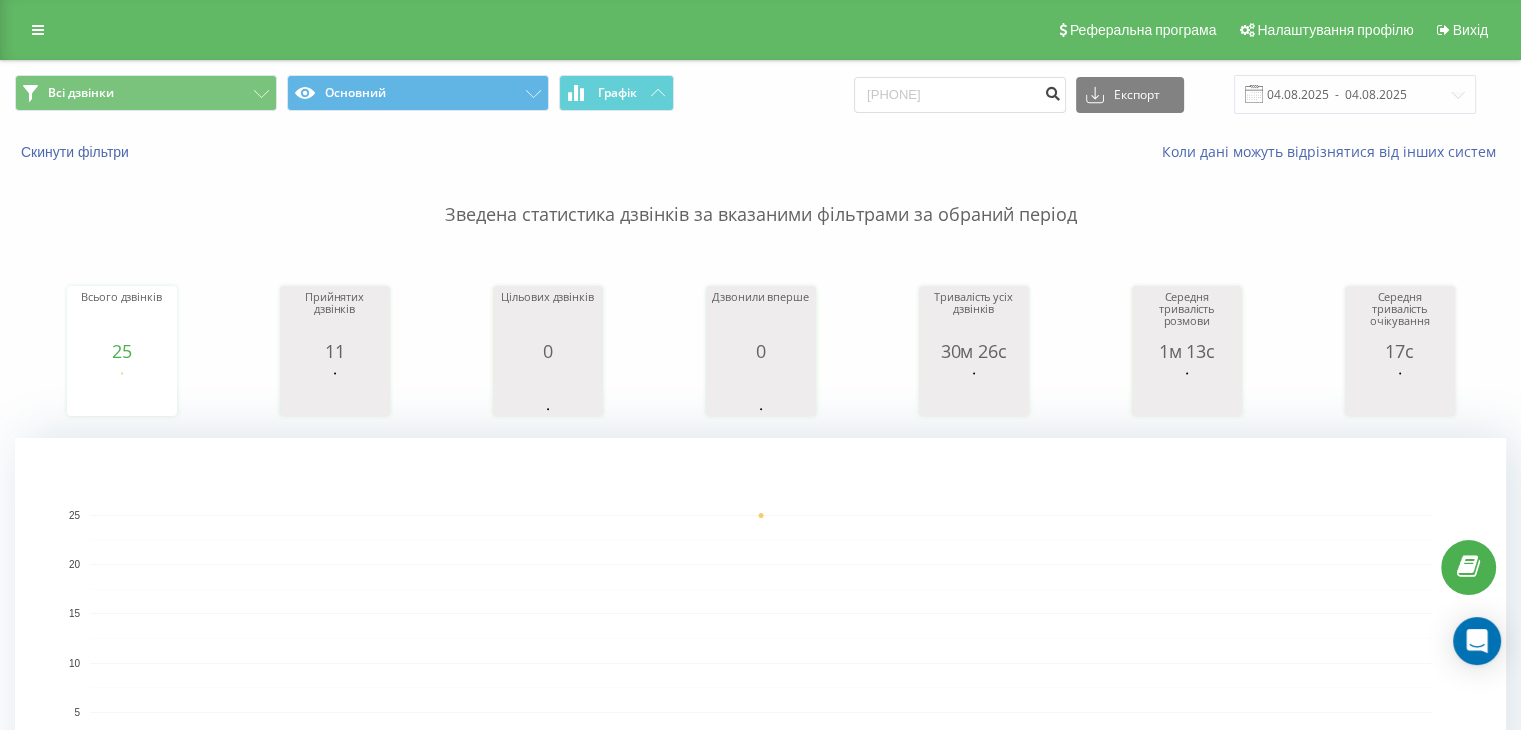 click at bounding box center [1052, 91] 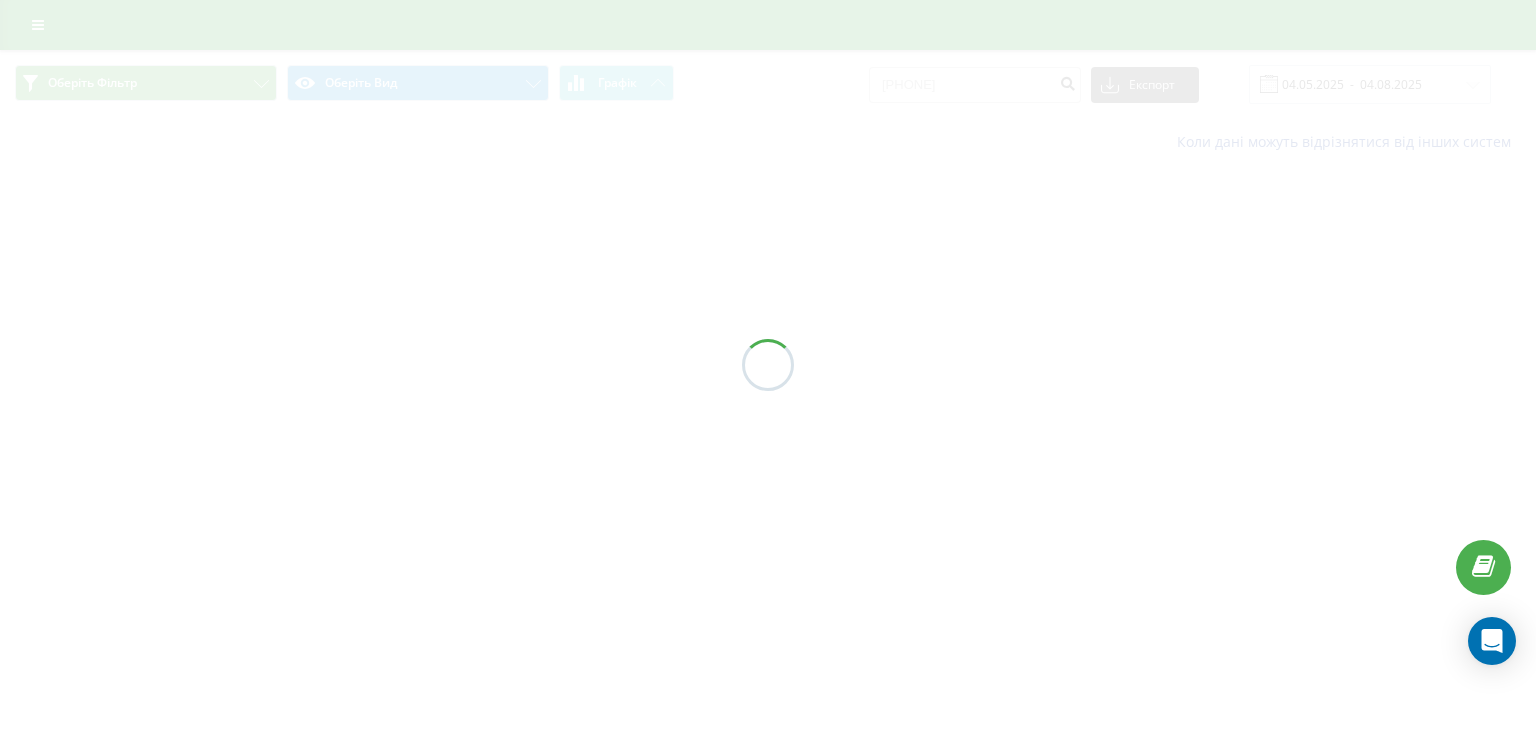 scroll, scrollTop: 0, scrollLeft: 0, axis: both 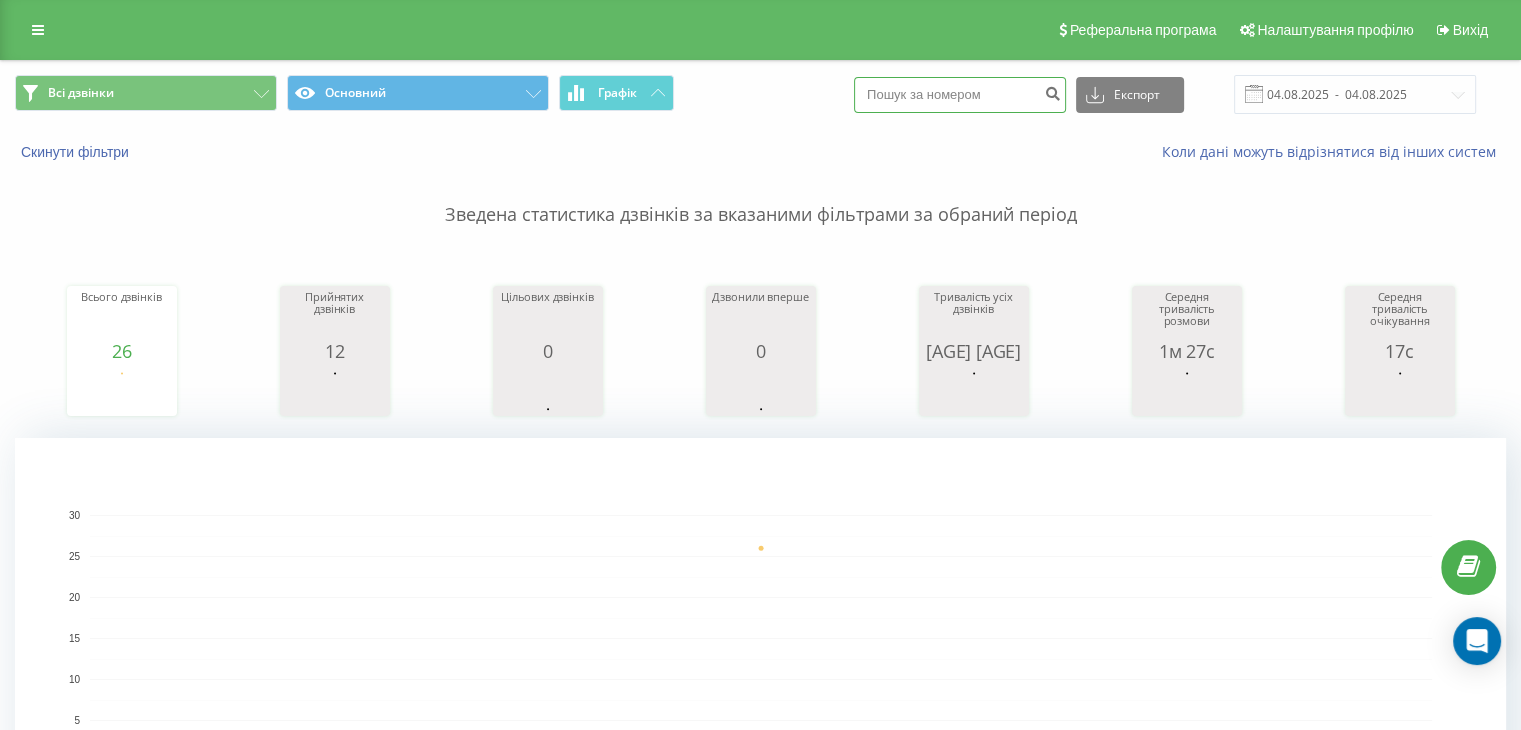 click at bounding box center [960, 95] 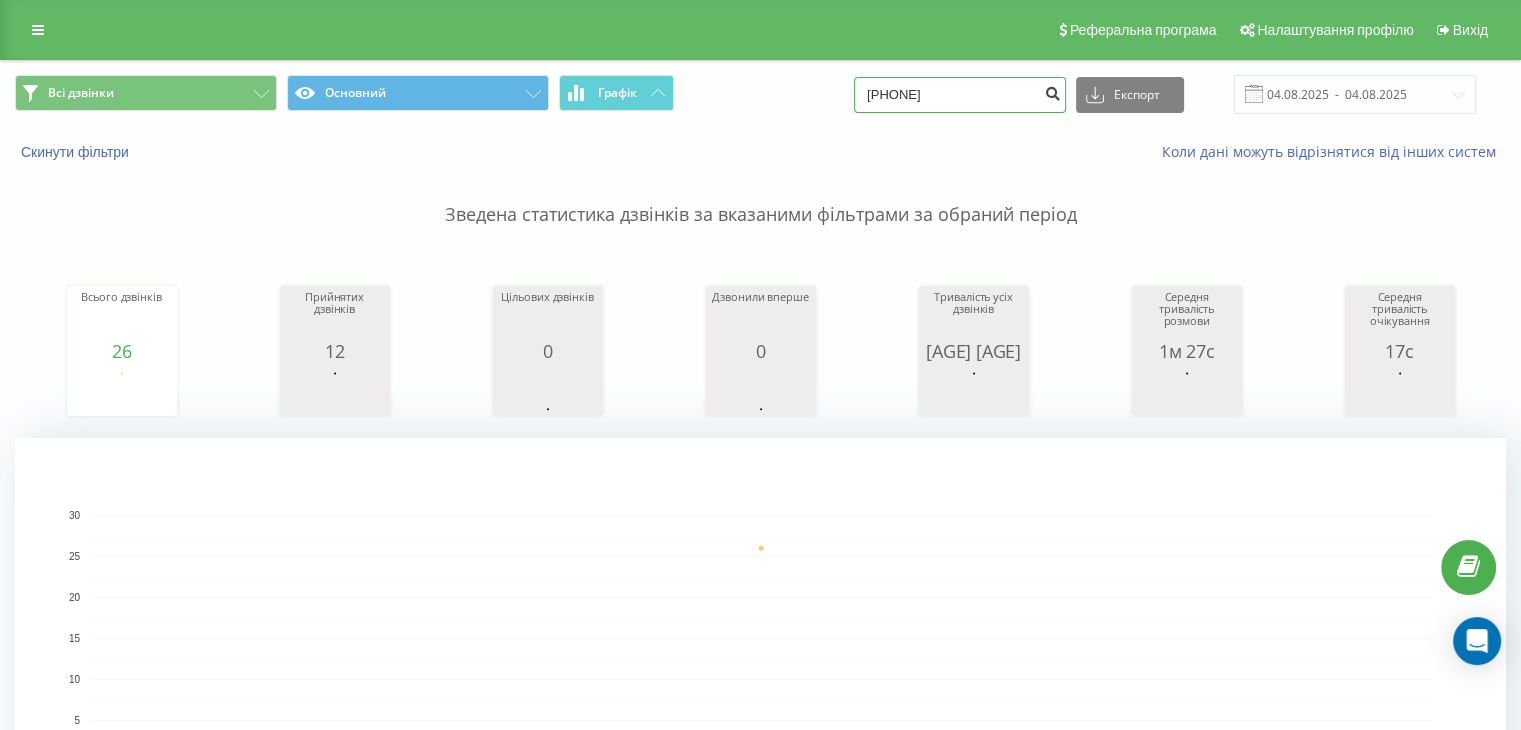 type on "380508321185" 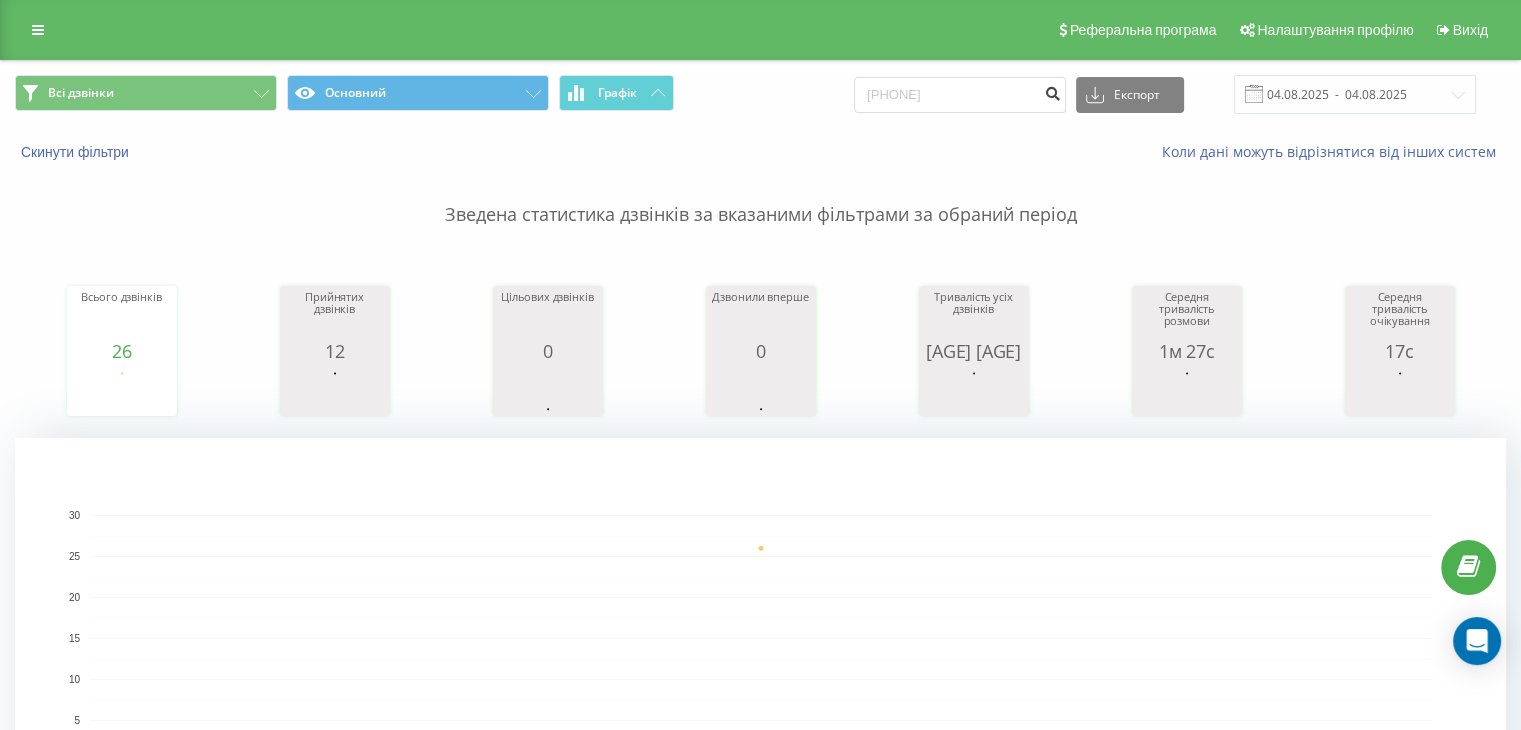 click at bounding box center (1052, 91) 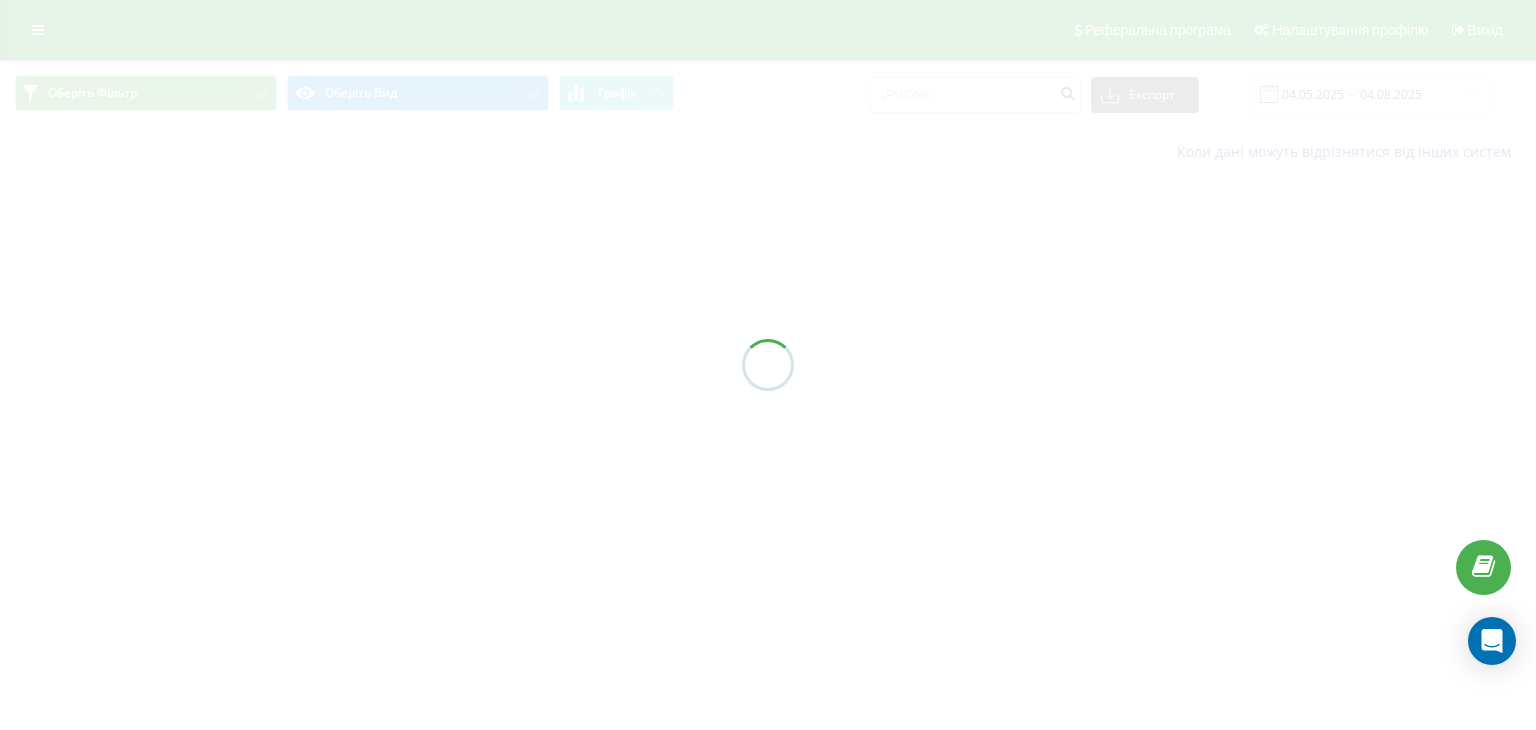 scroll, scrollTop: 0, scrollLeft: 0, axis: both 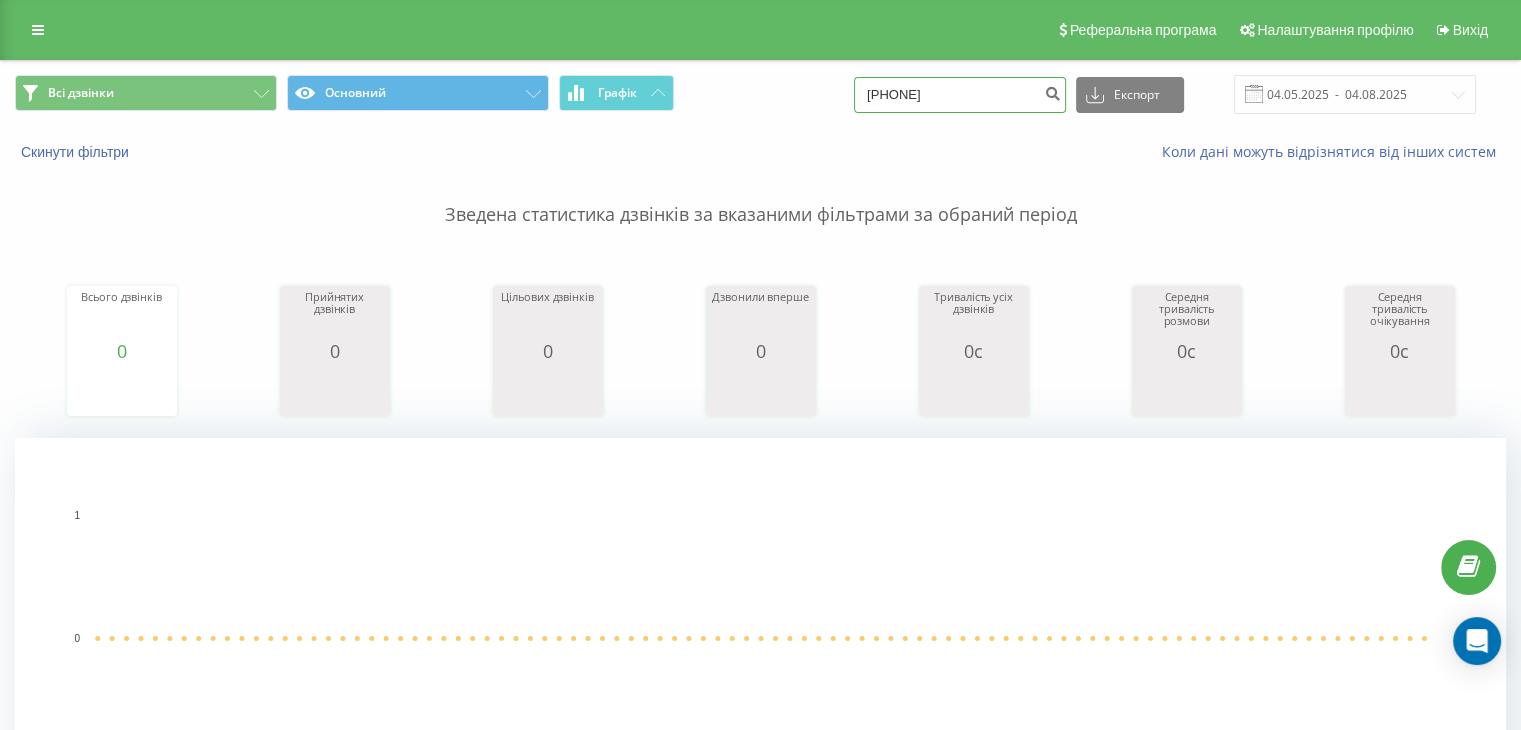 drag, startPoint x: 970, startPoint y: 108, endPoint x: 881, endPoint y: 107, distance: 89.005615 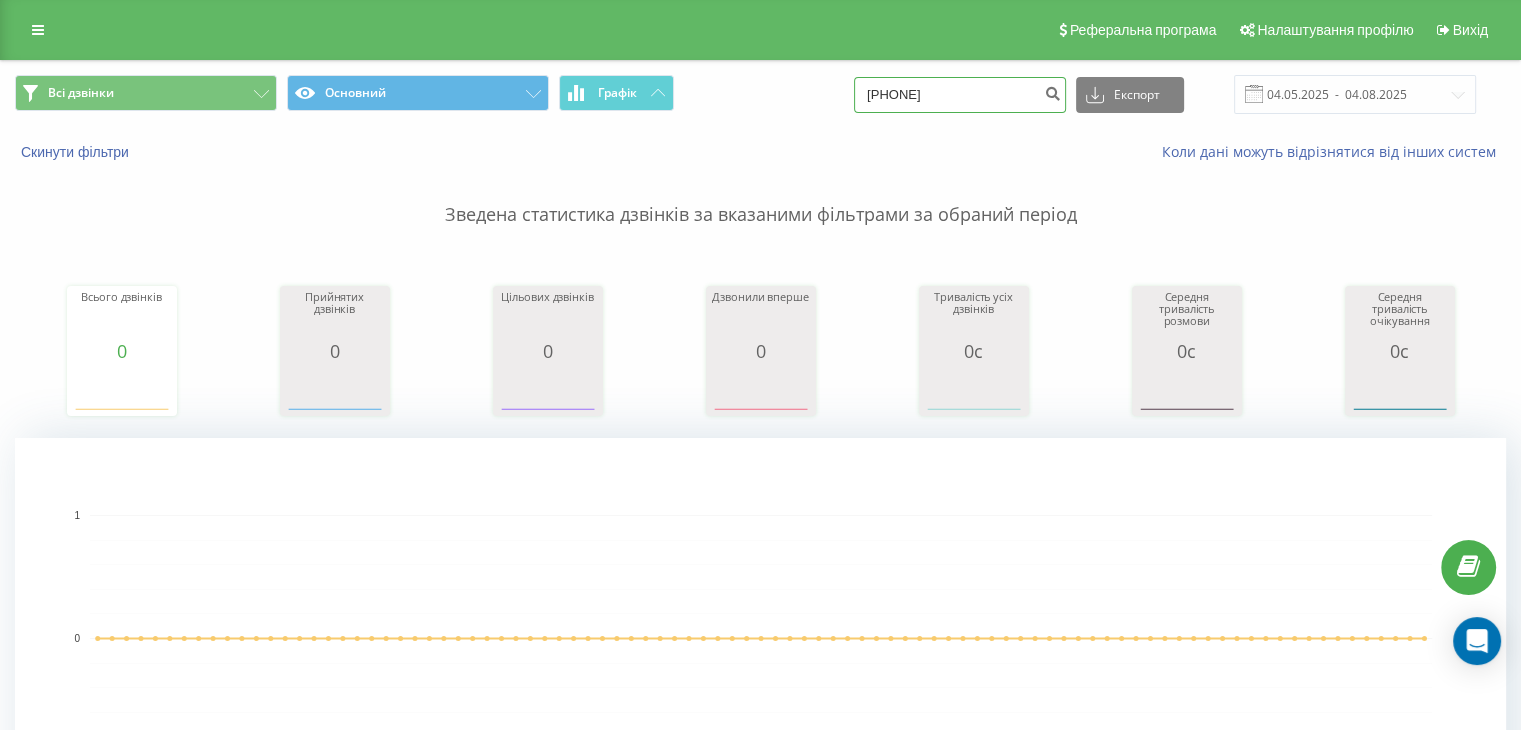 click on "[PHONE]" at bounding box center [960, 95] 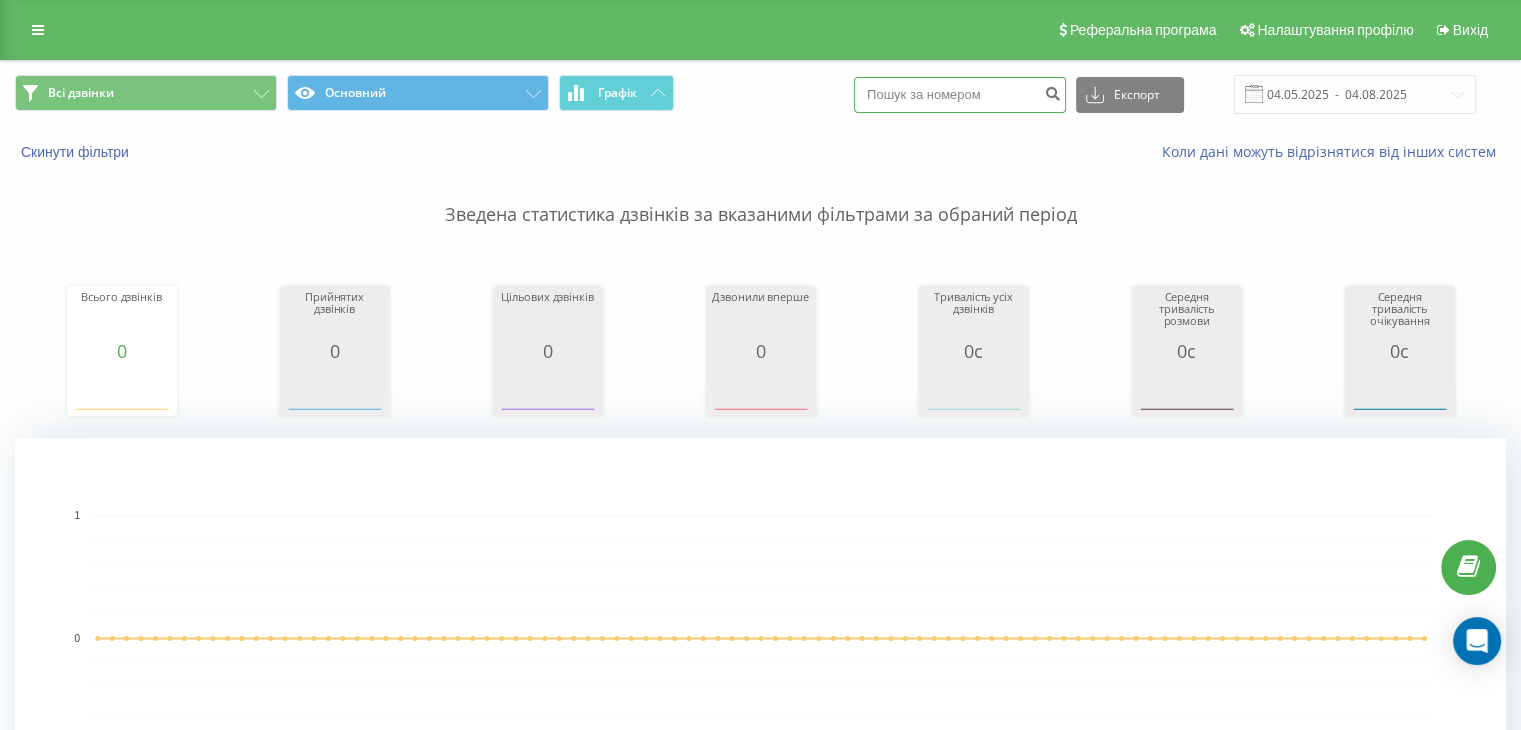paste on "[PHONE]" 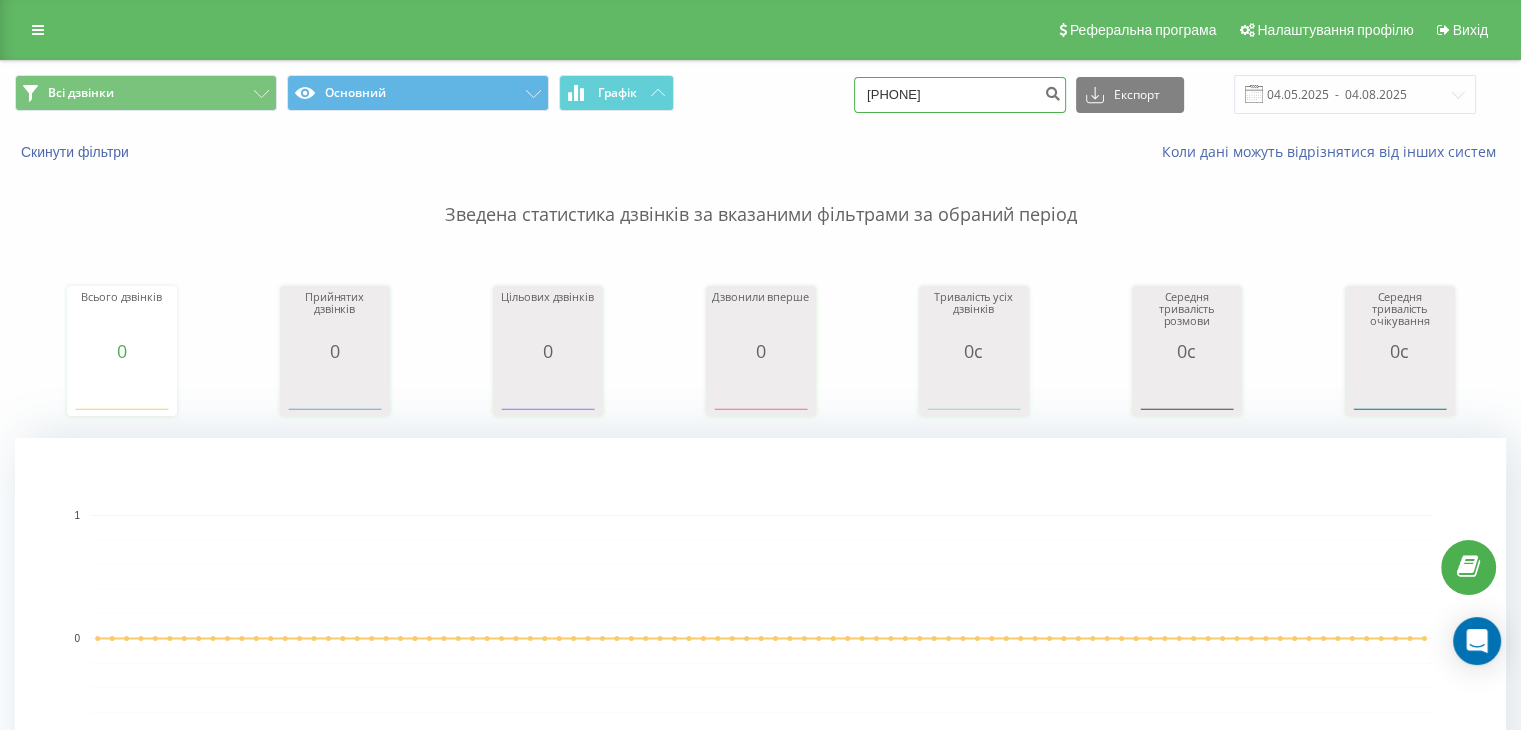 drag, startPoint x: 978, startPoint y: 96, endPoint x: 858, endPoint y: 92, distance: 120.06665 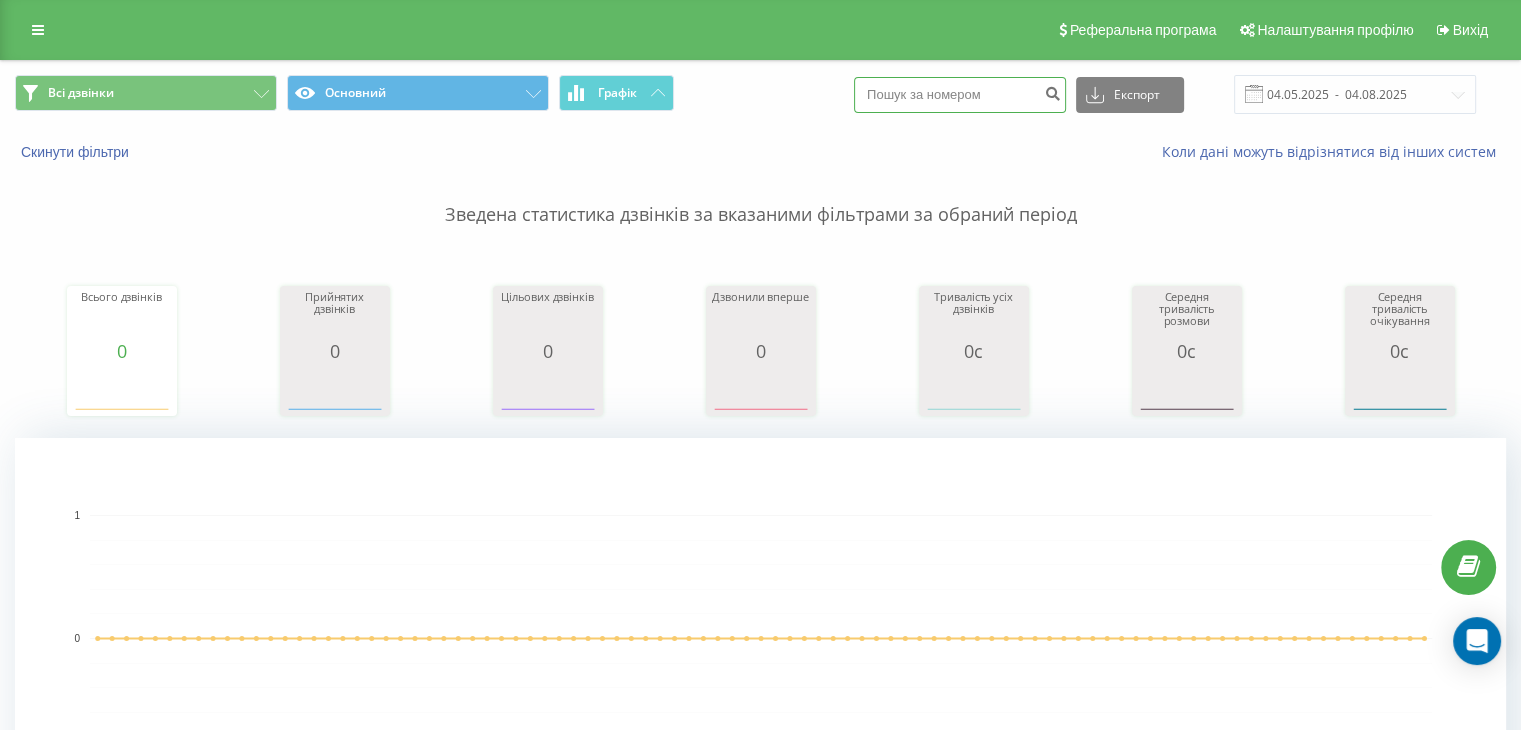 paste on "[PHONE]" 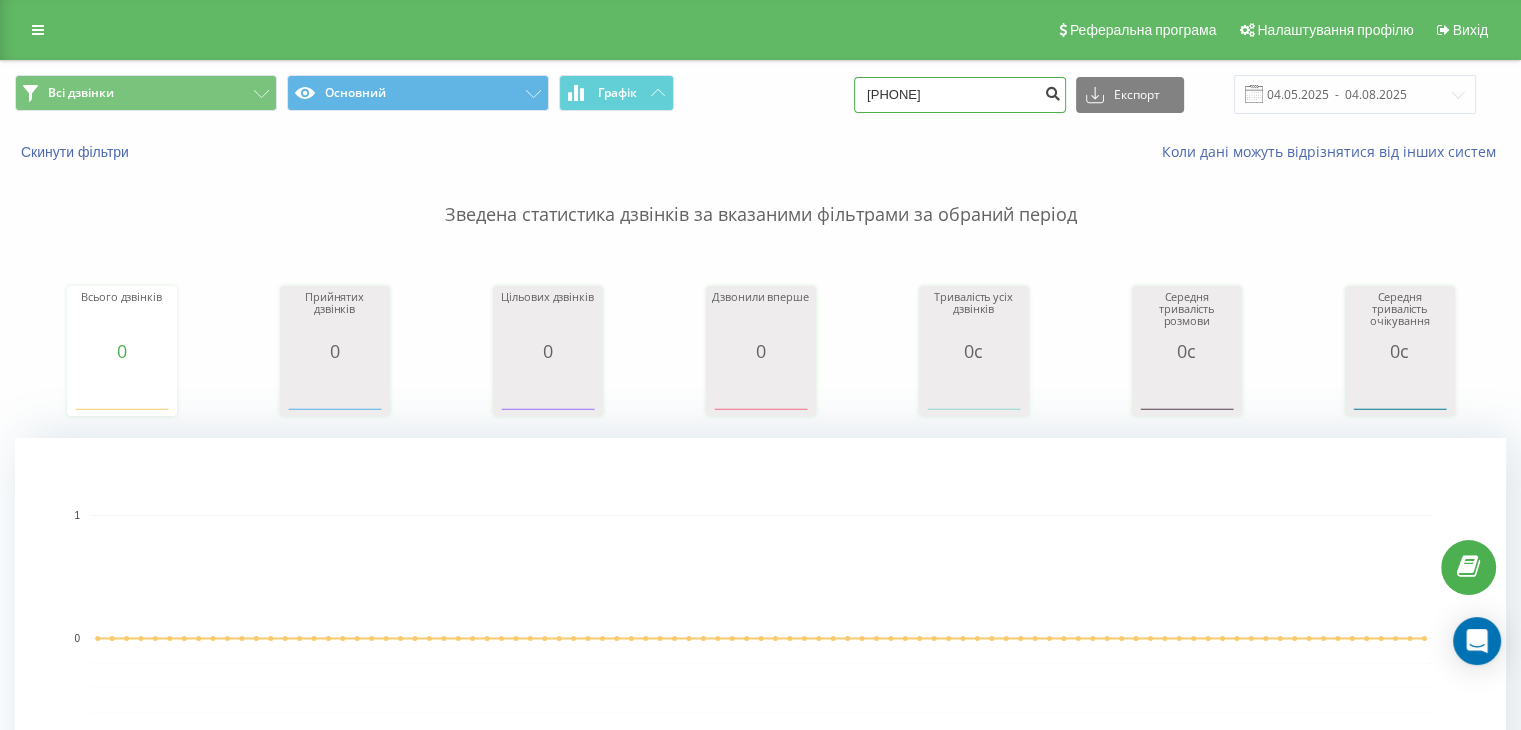 type on "[PHONE]" 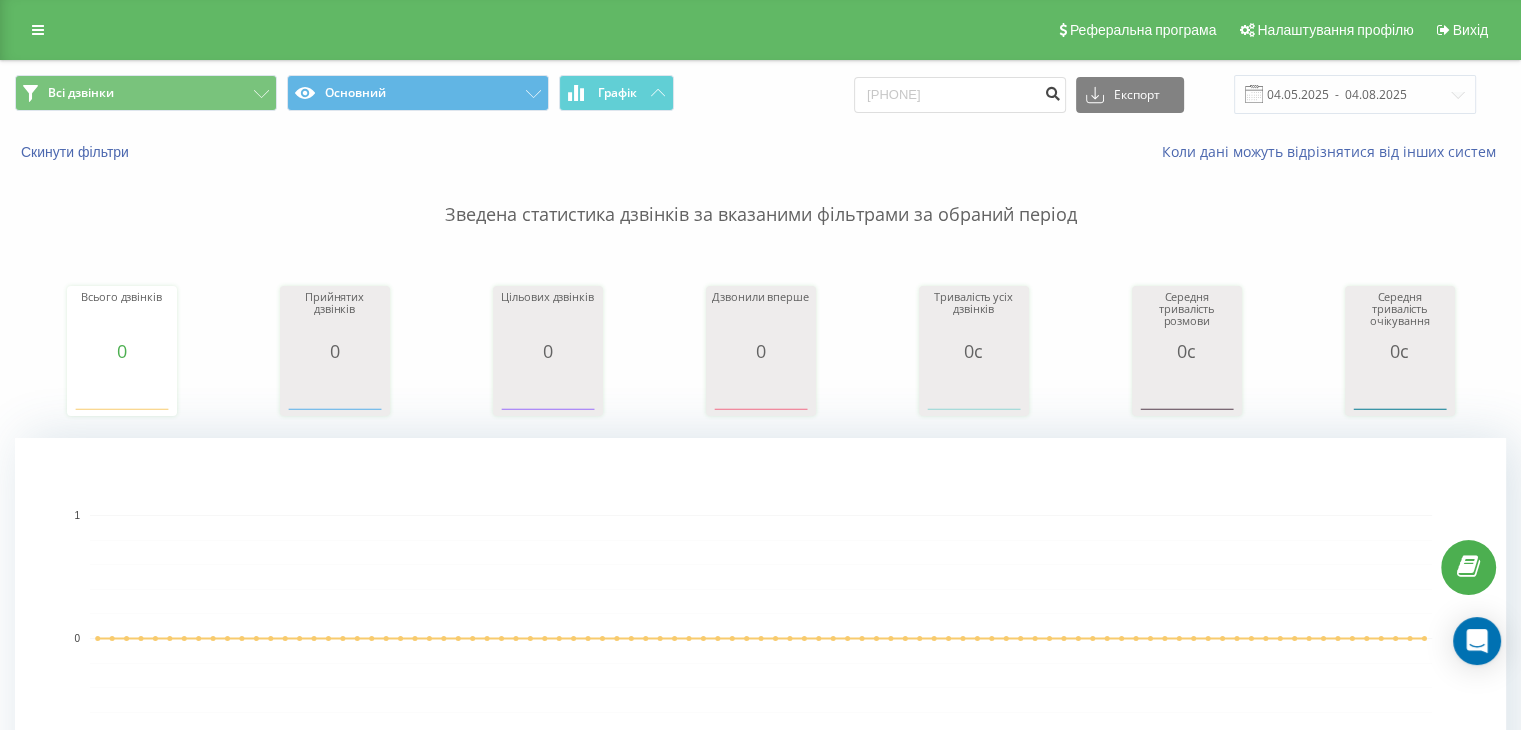 click at bounding box center [1052, 95] 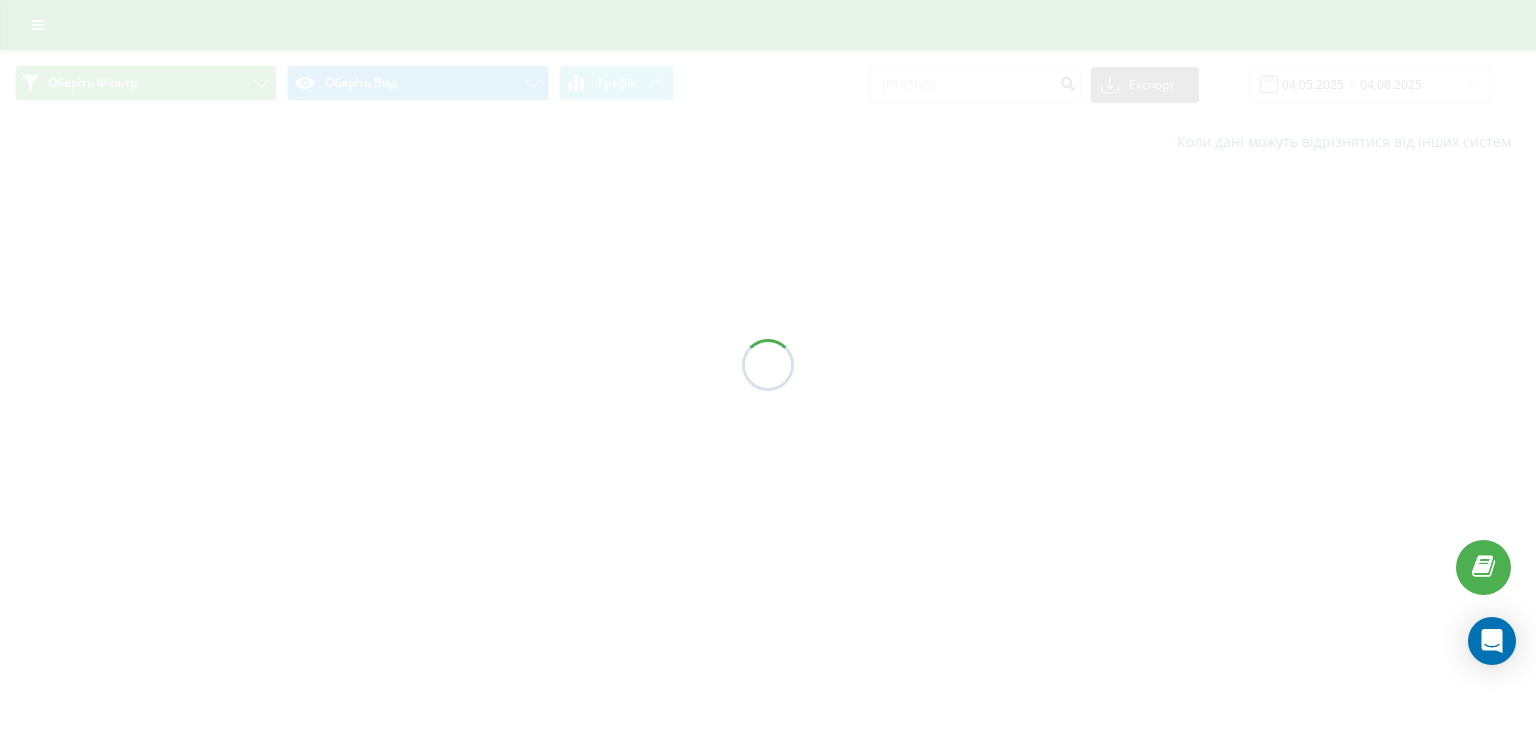 scroll, scrollTop: 0, scrollLeft: 0, axis: both 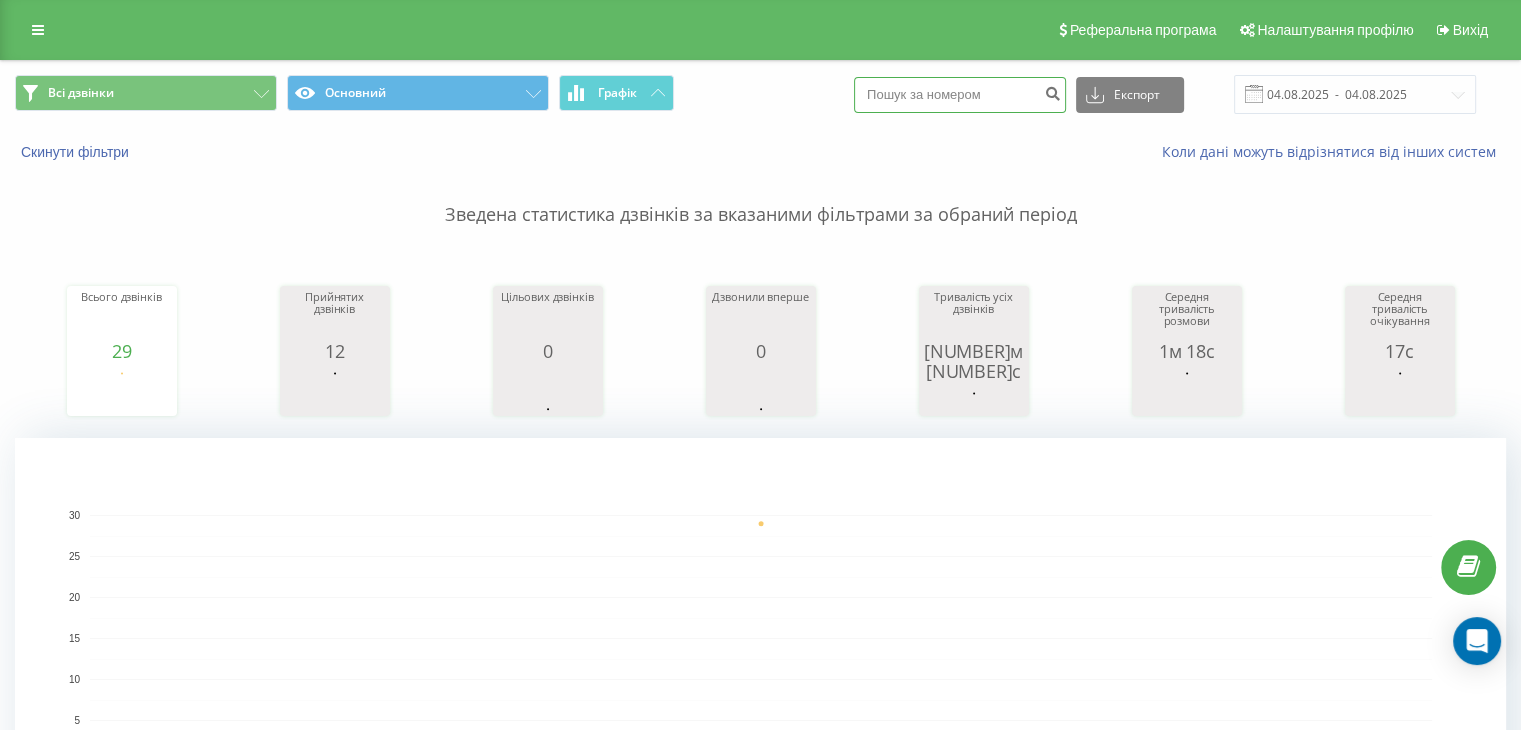 click at bounding box center [960, 95] 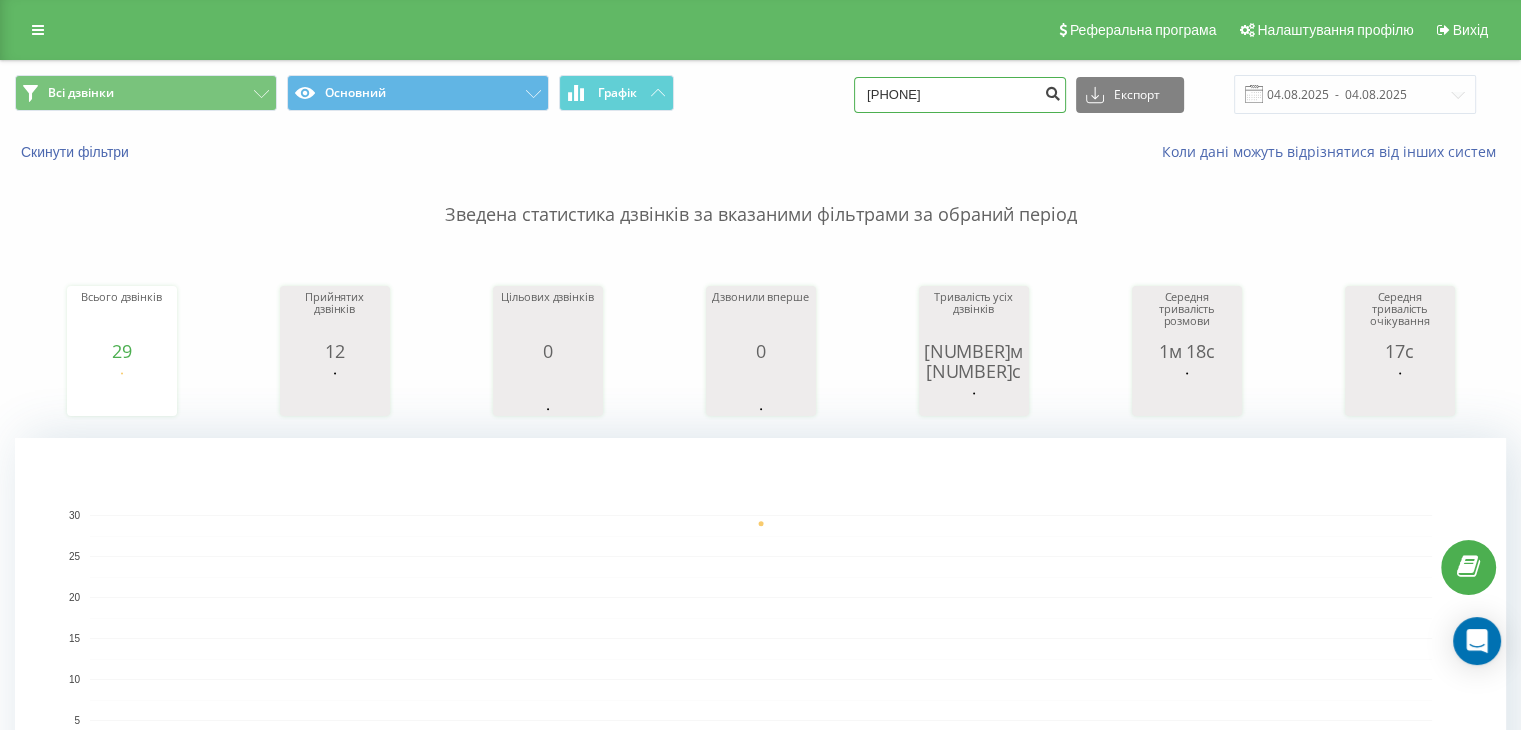 type on "[PHONE]" 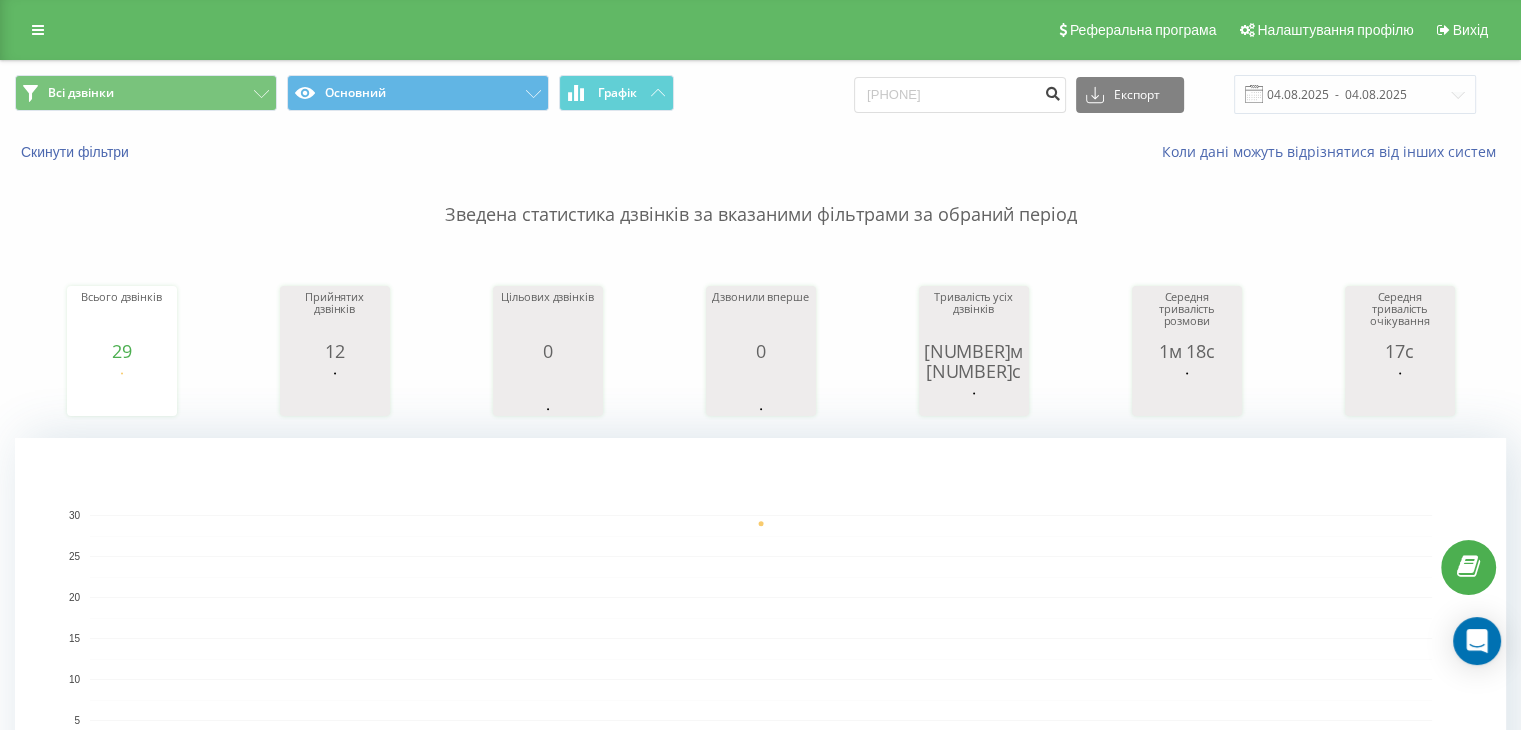 click at bounding box center (1052, 91) 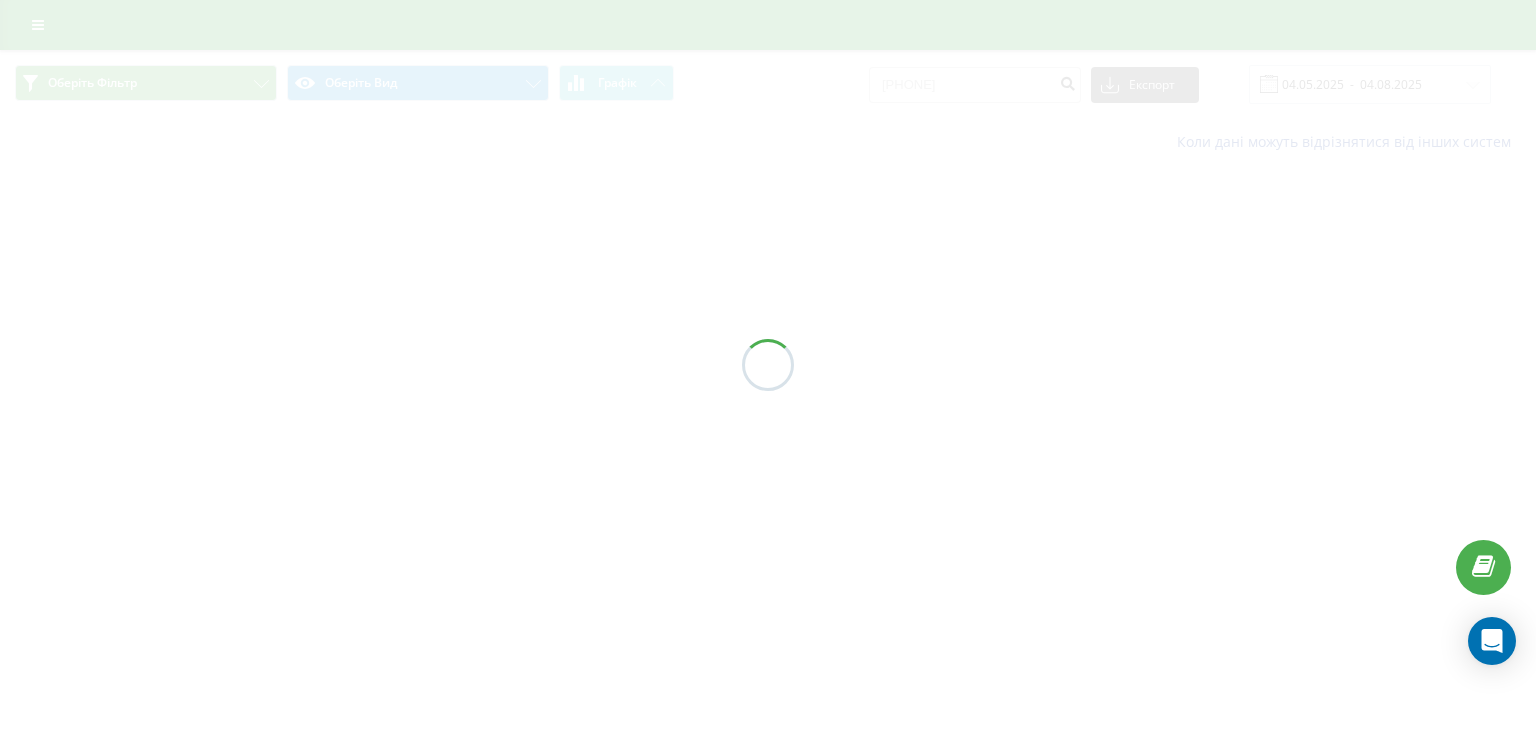 scroll, scrollTop: 0, scrollLeft: 0, axis: both 